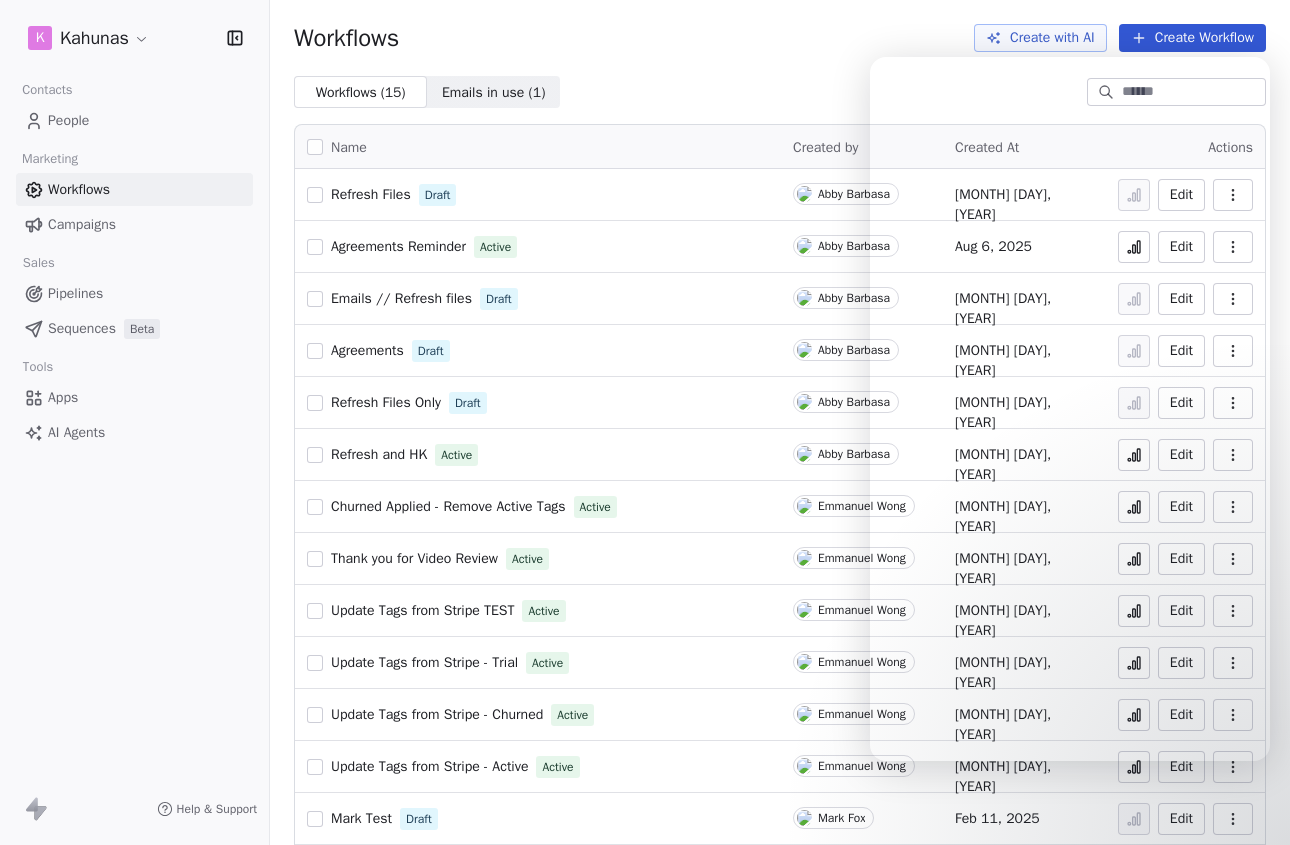 scroll, scrollTop: 0, scrollLeft: 0, axis: both 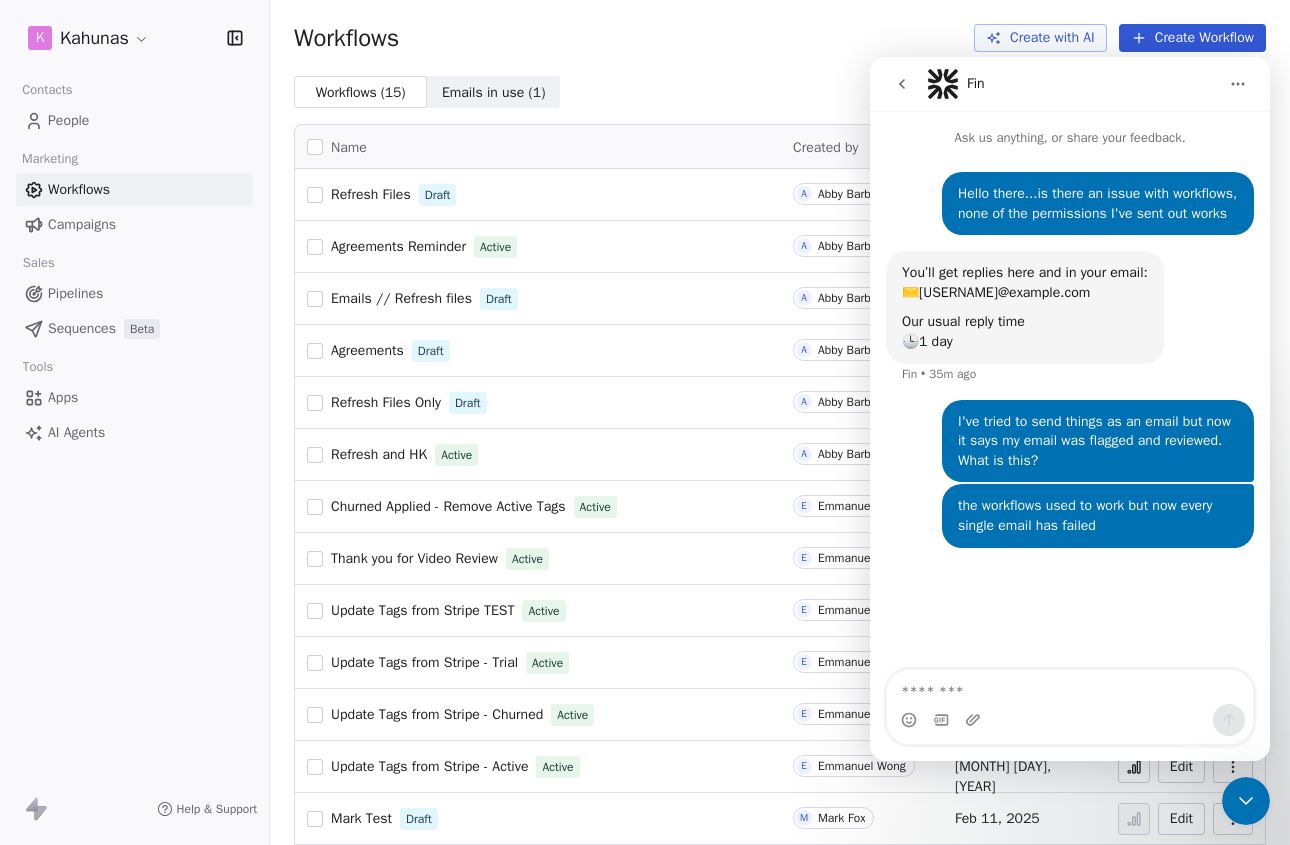 click on "Workflows  Create with AI  Create Workflow" at bounding box center [780, 38] 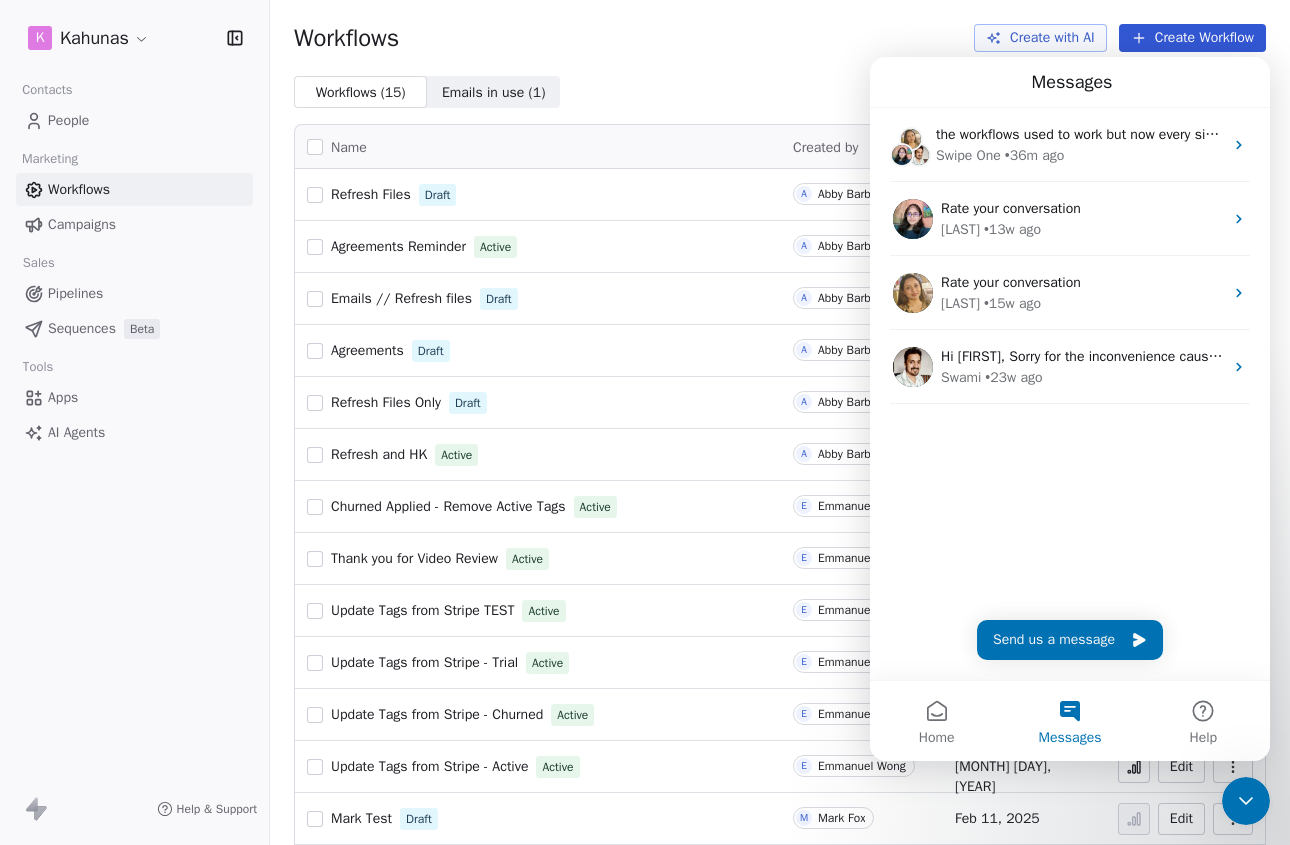 click on "Workflows  Create with AI  Create Workflow" at bounding box center [780, 38] 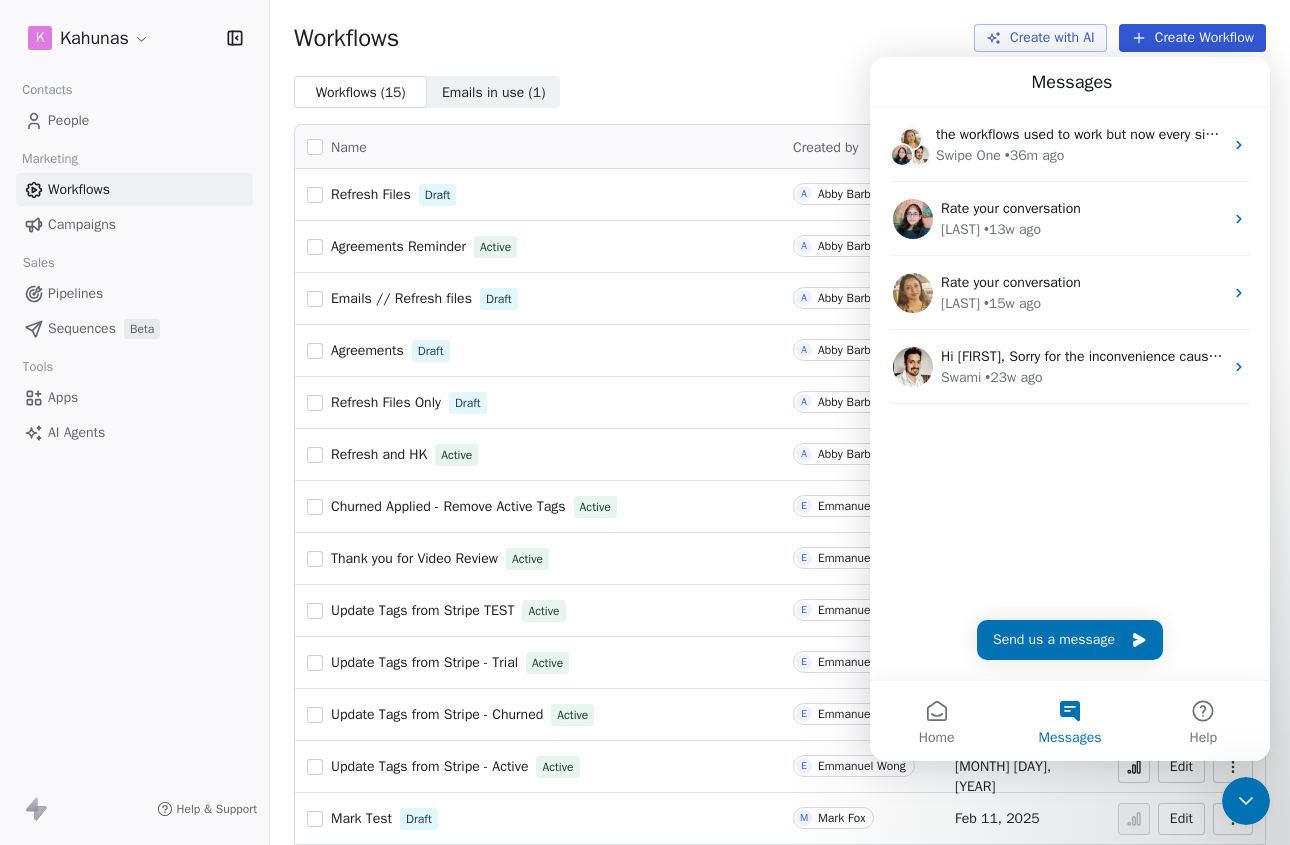 click 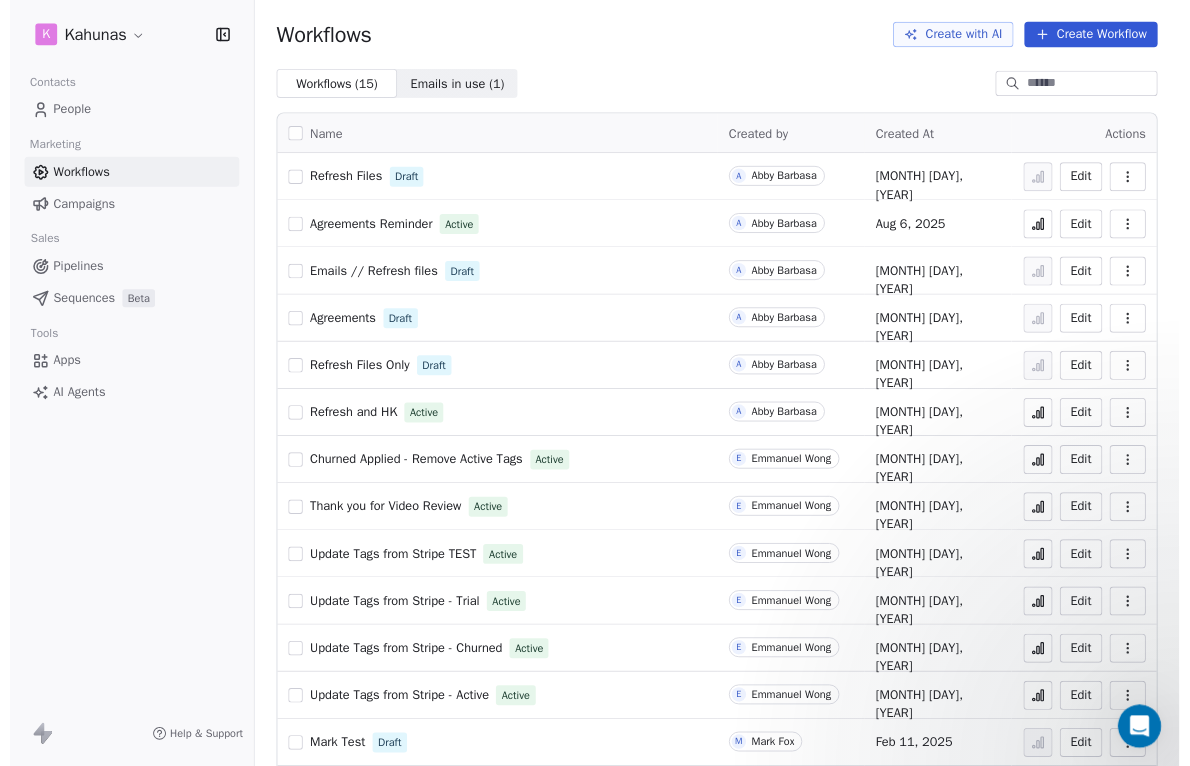 scroll, scrollTop: 0, scrollLeft: 0, axis: both 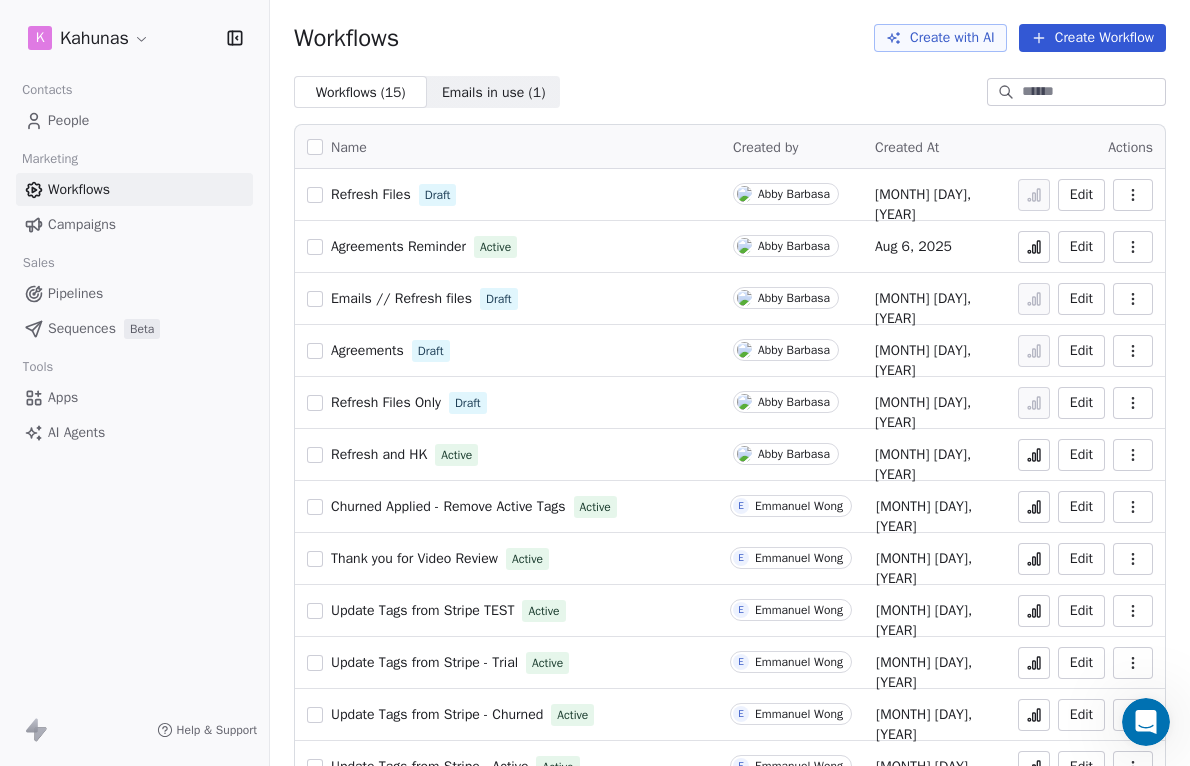 click on "Emails in use ( 1 )" at bounding box center [494, 92] 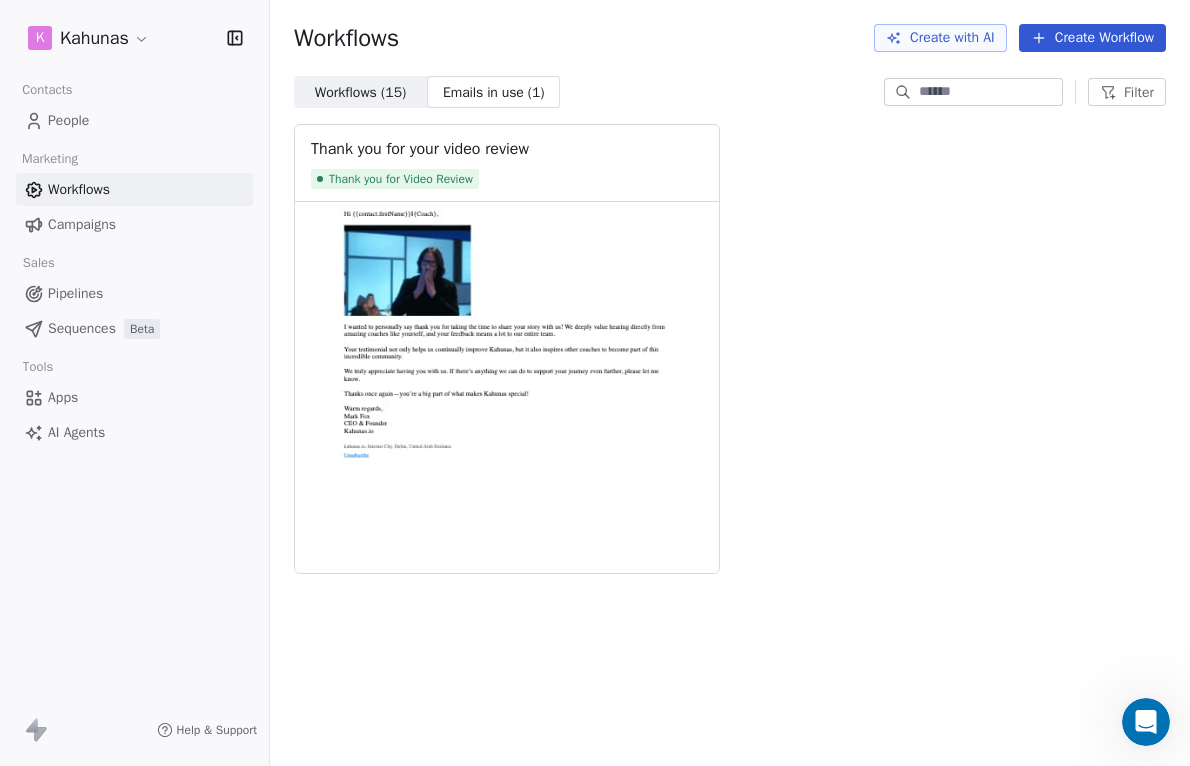 click on "Workflows ( 15 ) Workflows ( 15 )" at bounding box center [360, 92] 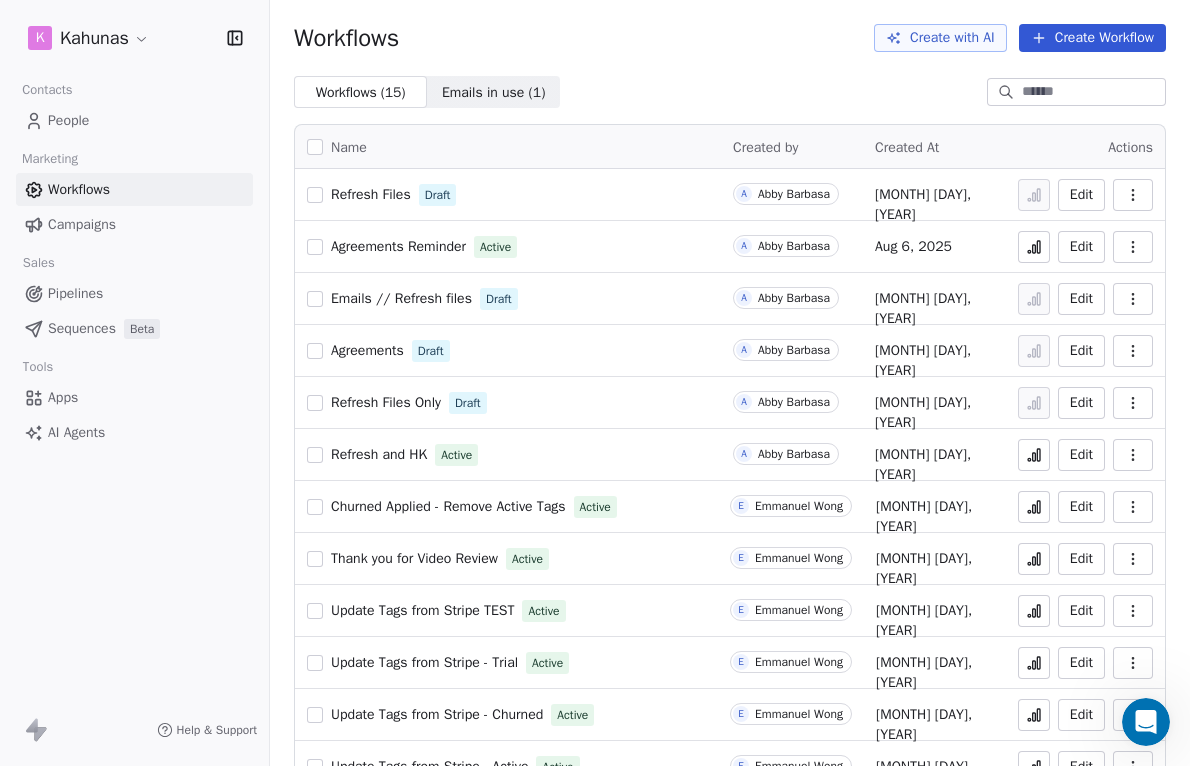 click on "Emails in use ( 1 )" at bounding box center [494, 92] 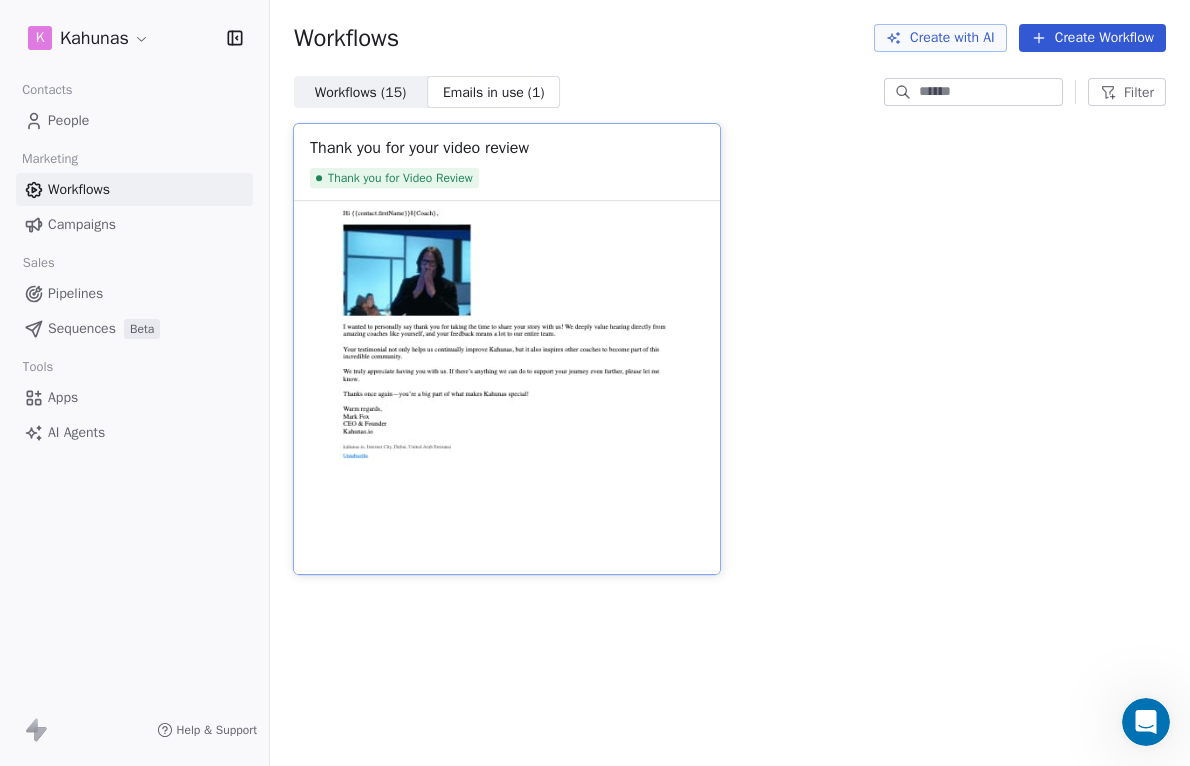 click at bounding box center [507, 387] 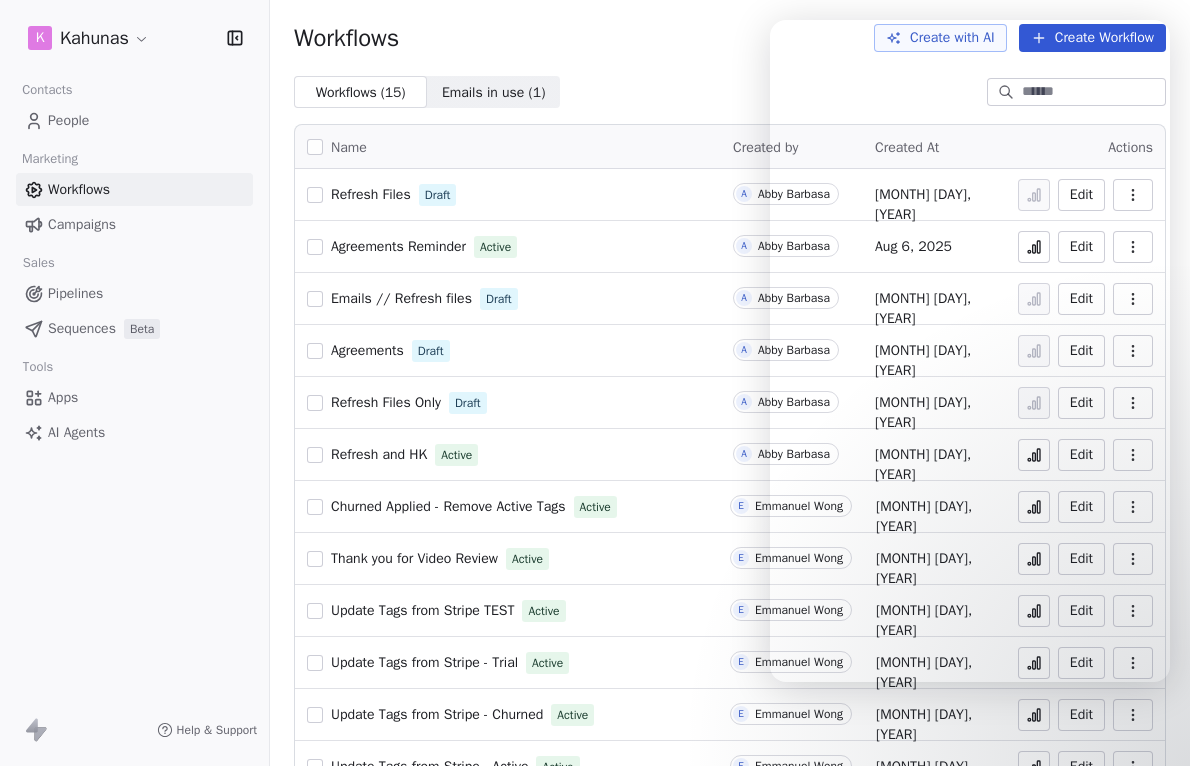 scroll, scrollTop: 0, scrollLeft: 0, axis: both 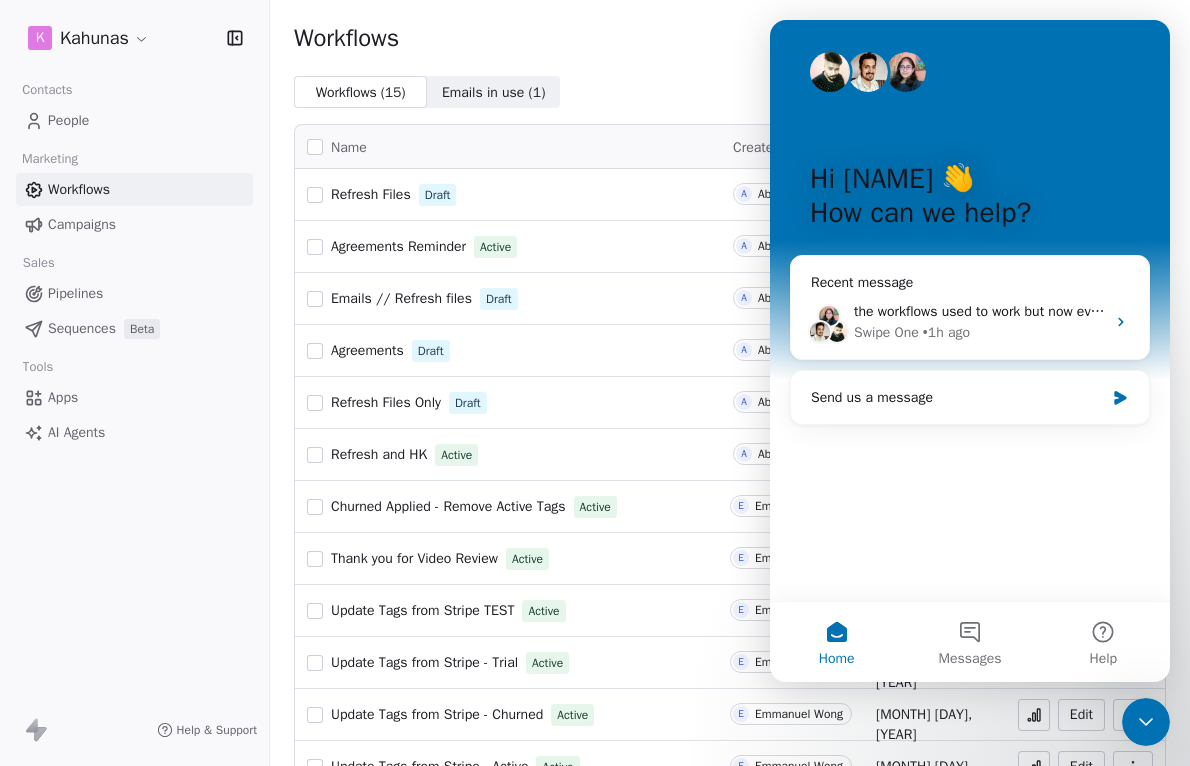 click 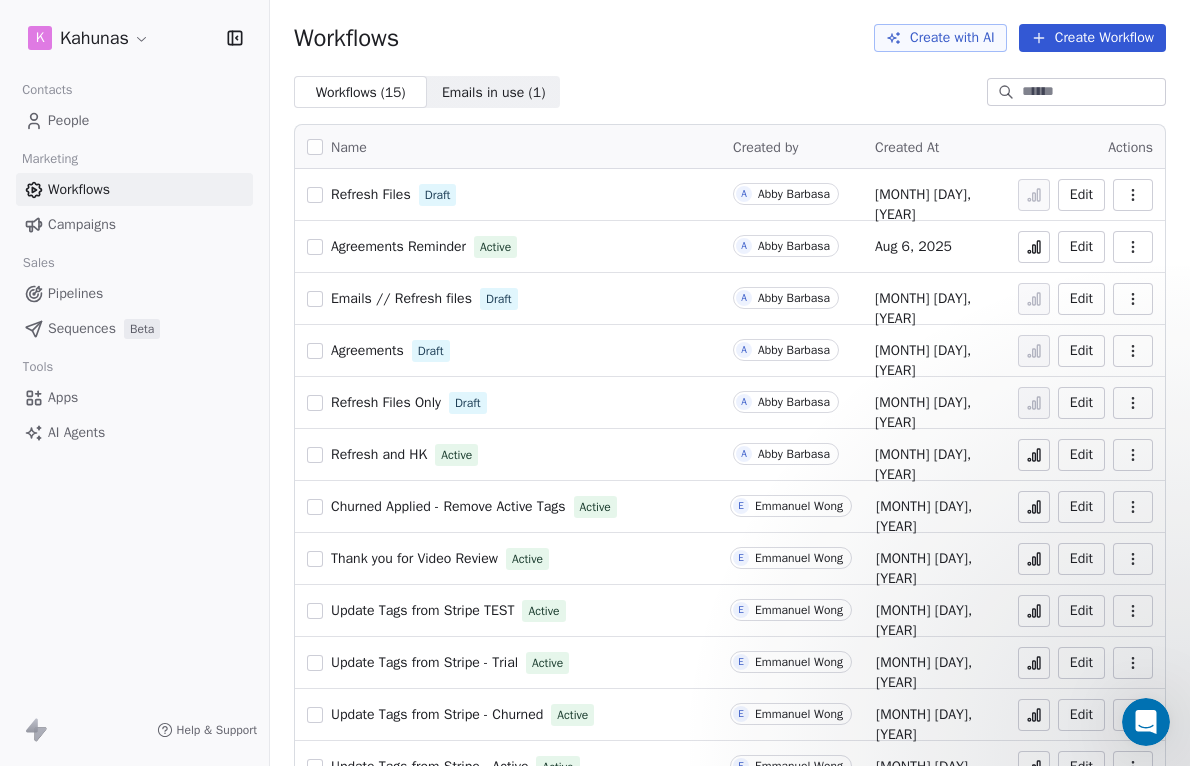 scroll, scrollTop: 0, scrollLeft: 0, axis: both 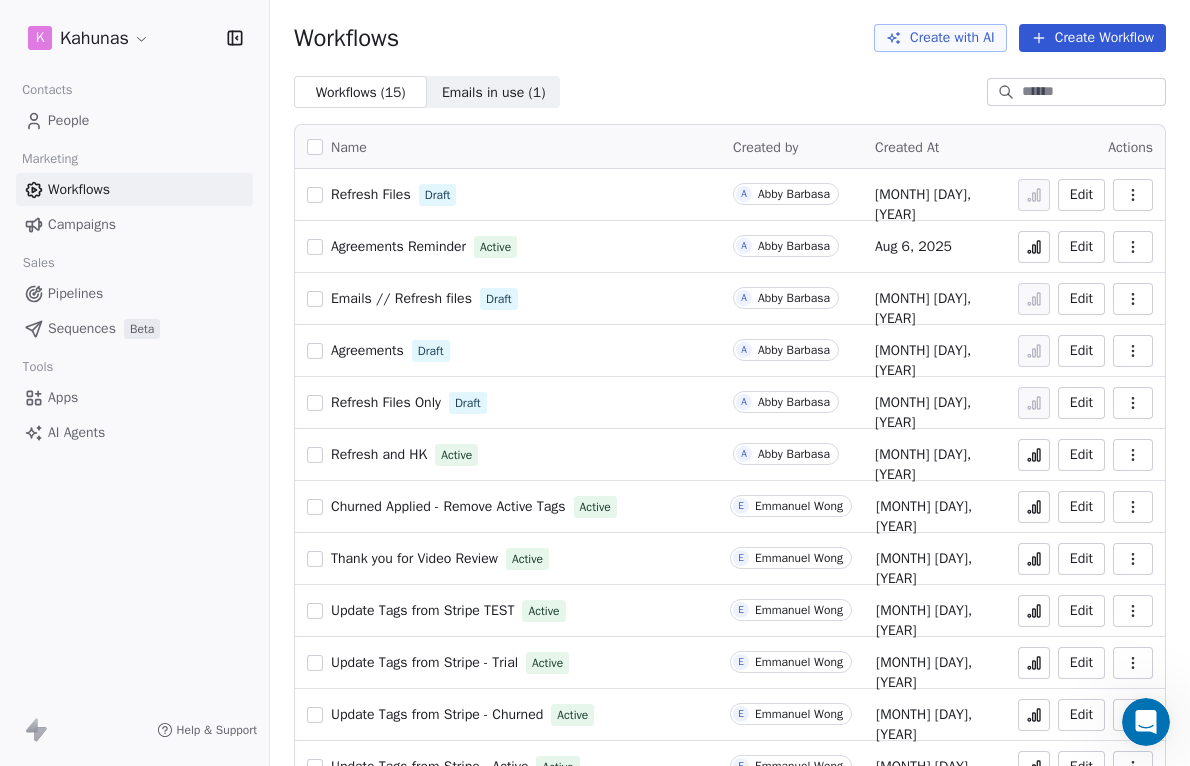 click on "Refresh and HK" at bounding box center [379, 454] 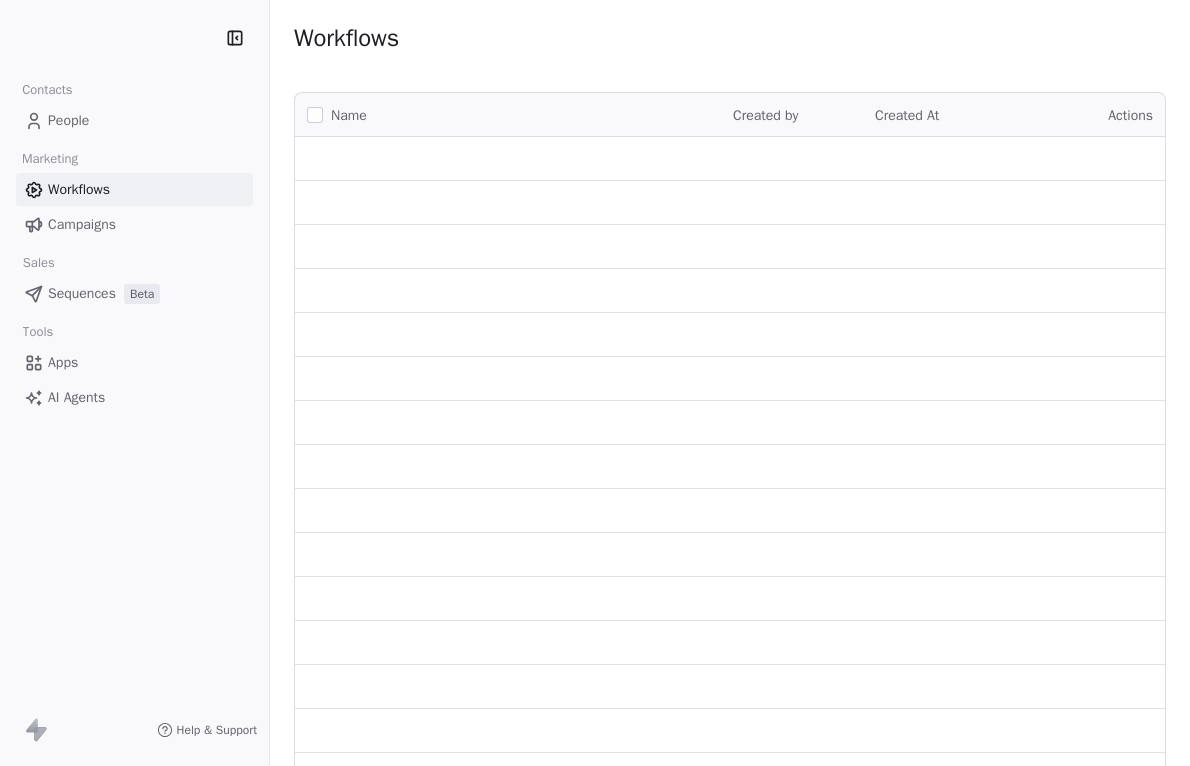 scroll, scrollTop: 0, scrollLeft: 0, axis: both 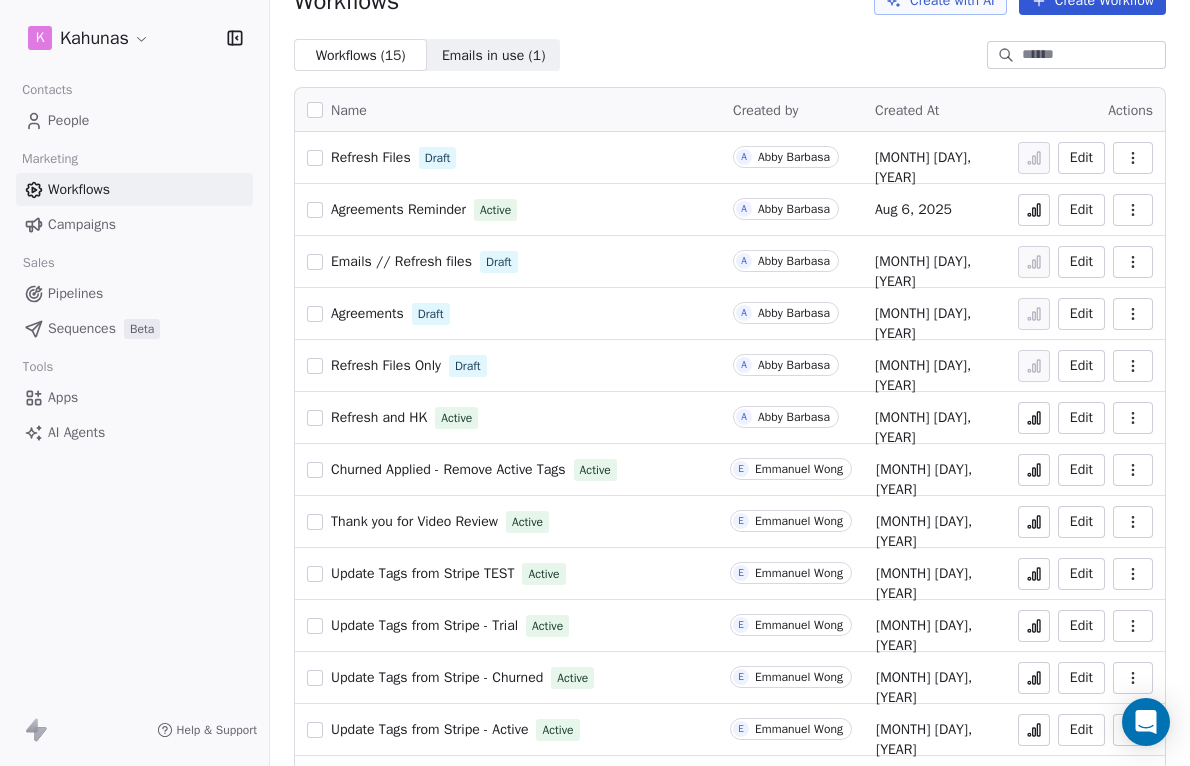 click 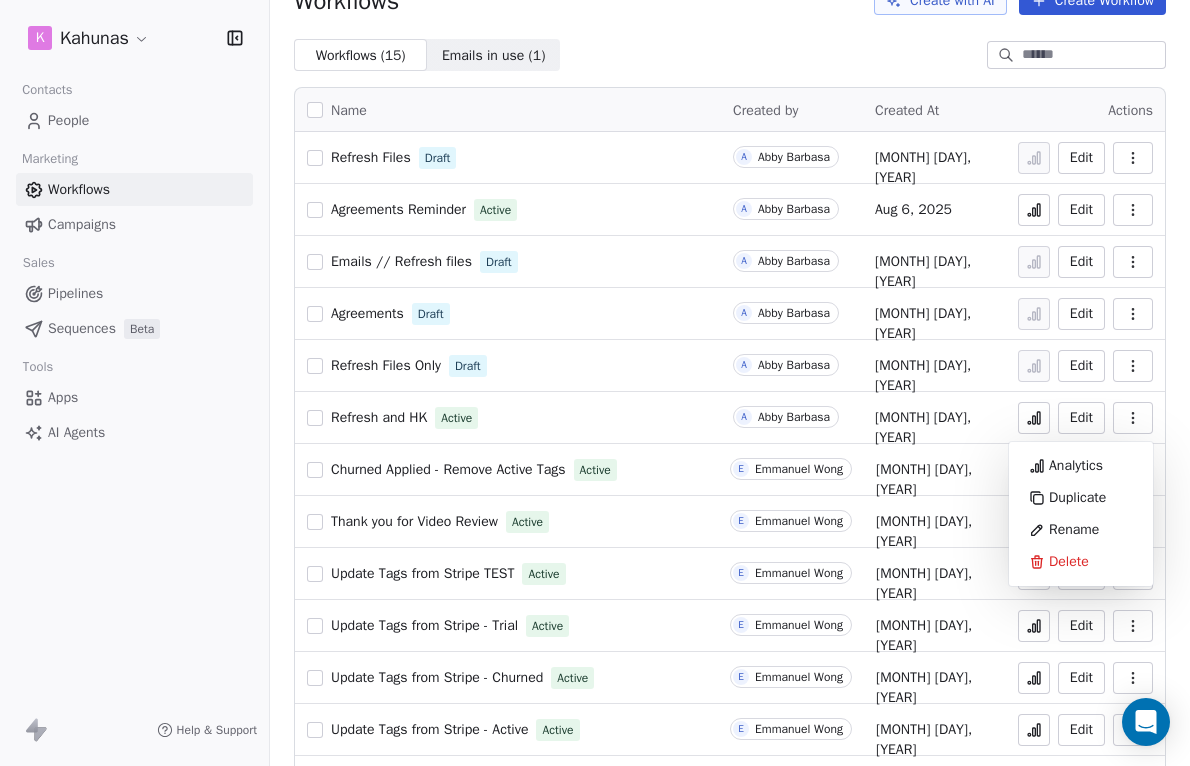 click on "Refresh and HK" at bounding box center (379, 417) 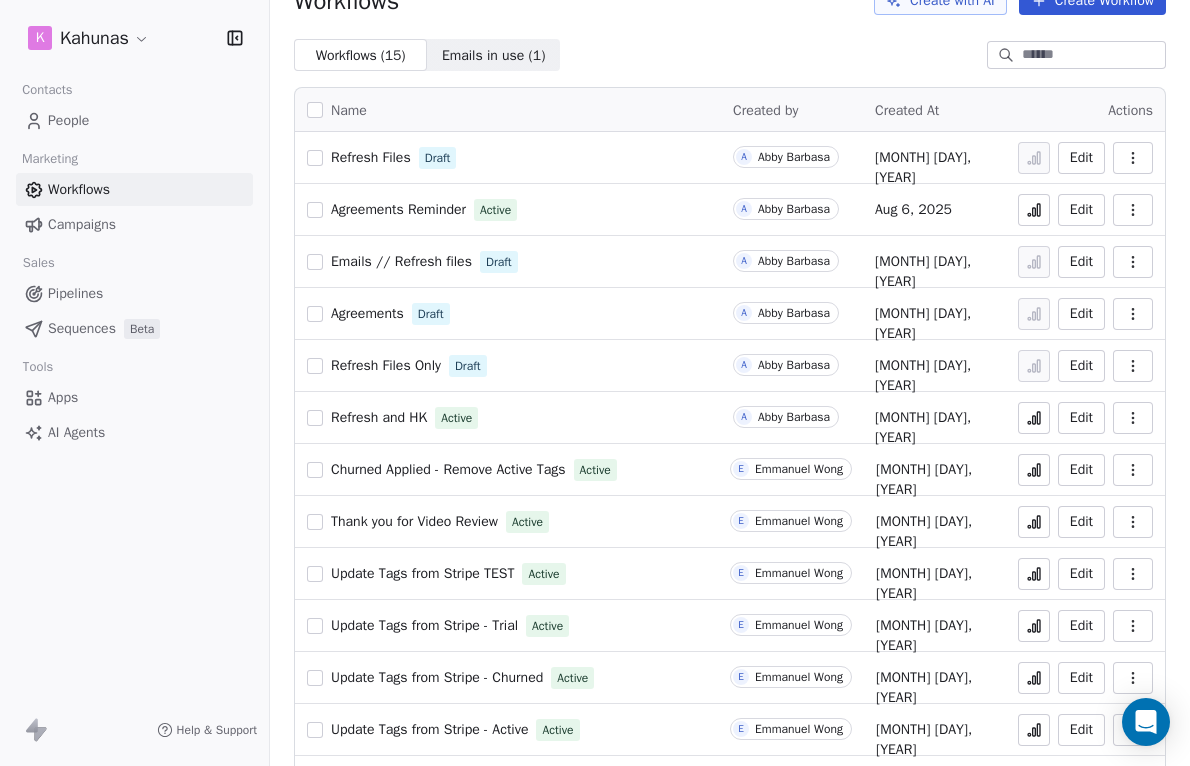 click on "Refresh and HK" at bounding box center (379, 417) 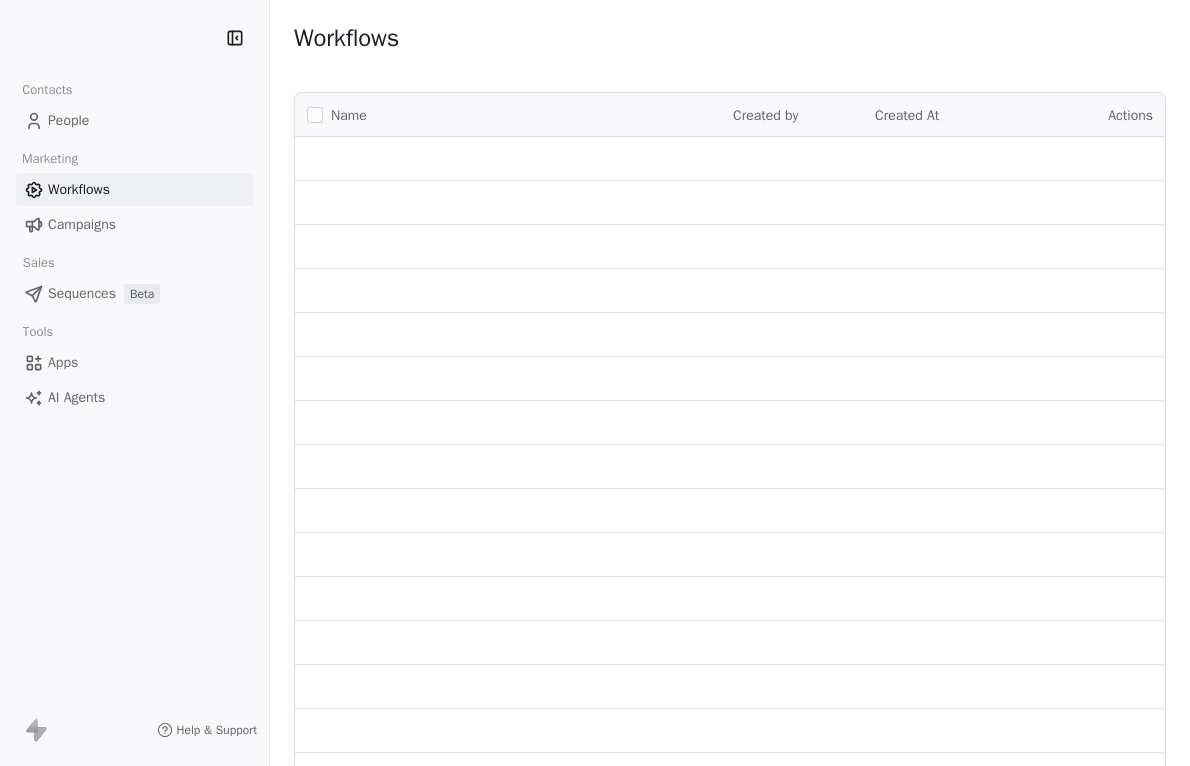 scroll, scrollTop: 0, scrollLeft: 0, axis: both 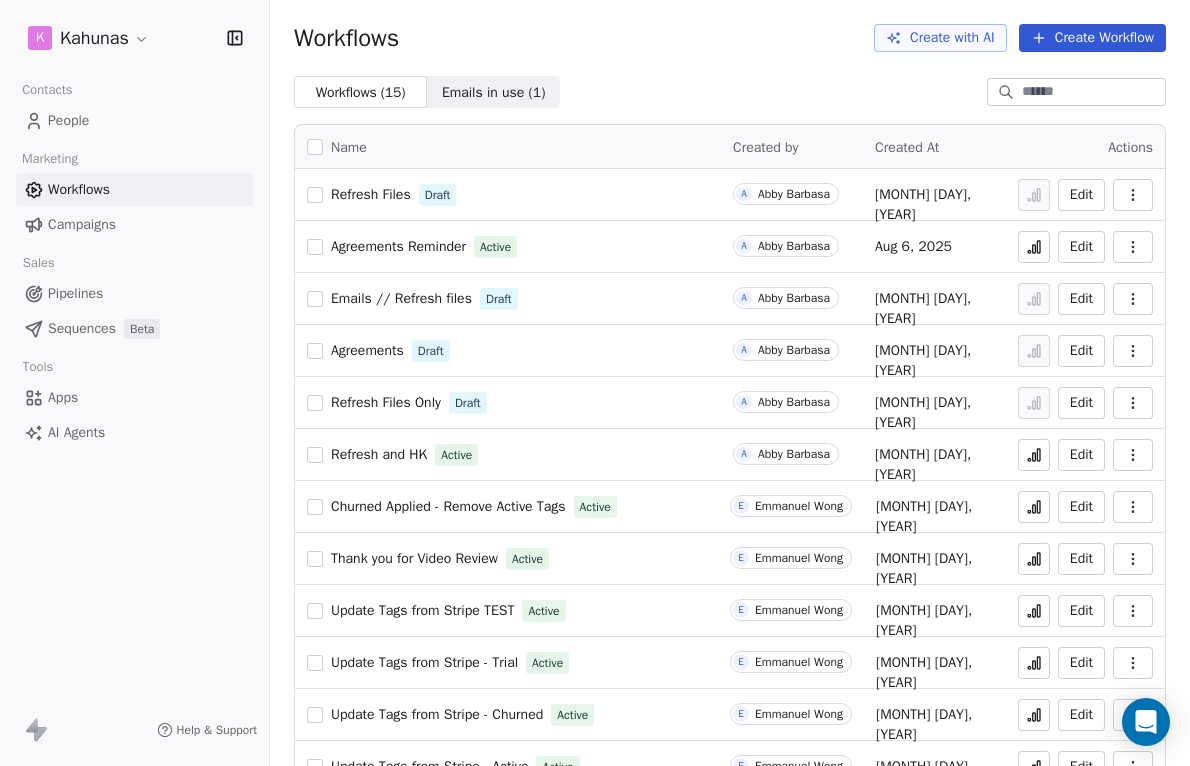 click on "Agreements Reminder" at bounding box center [398, 246] 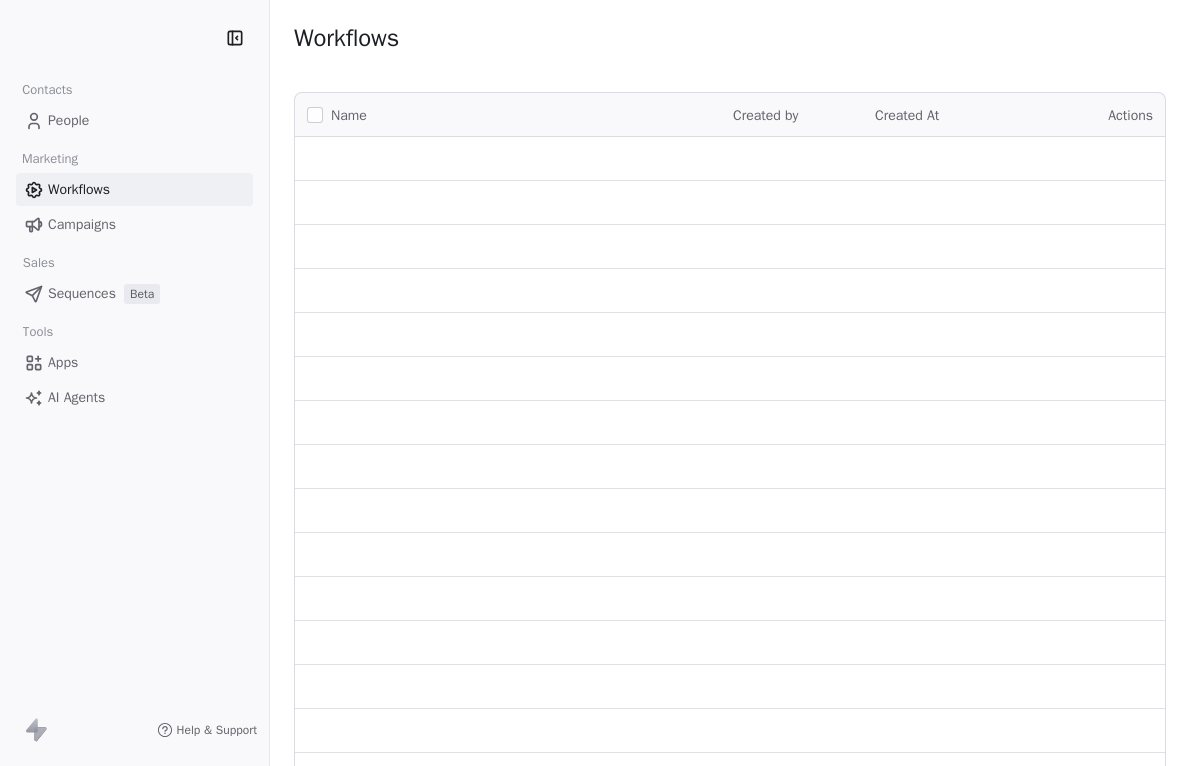 scroll, scrollTop: 0, scrollLeft: 0, axis: both 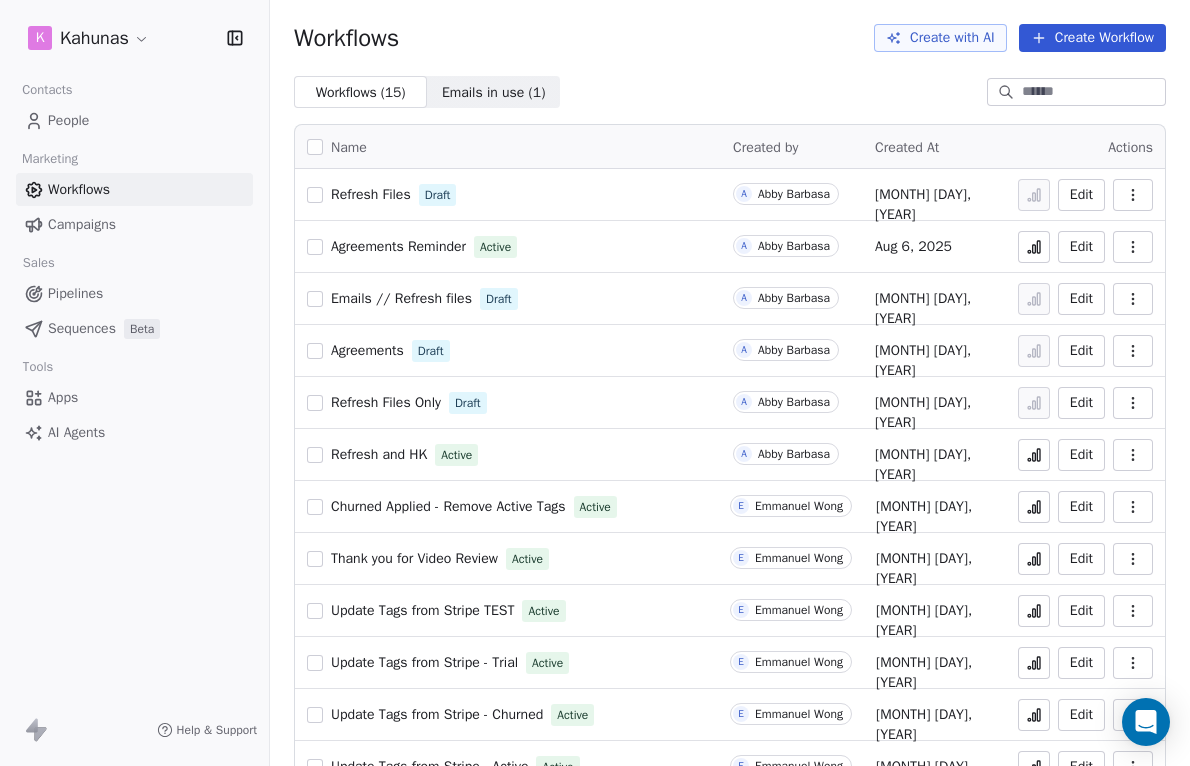 click at bounding box center [1133, 247] 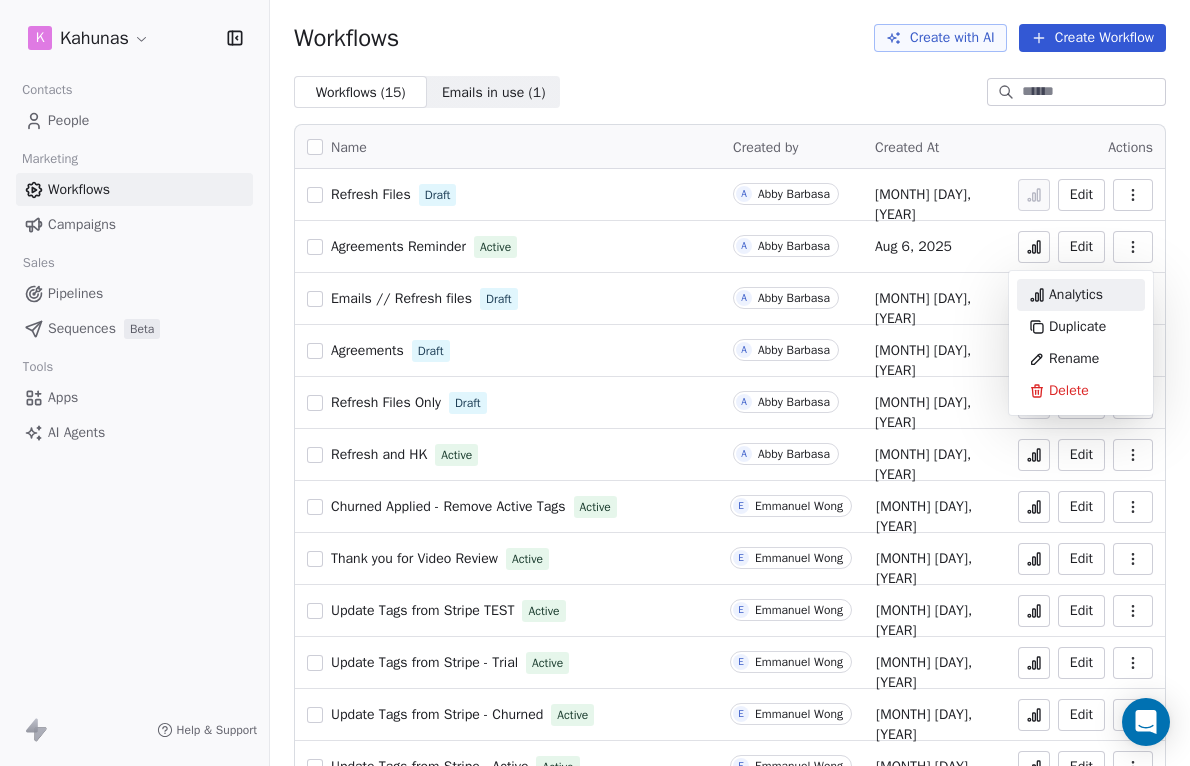 click on "Analytics" at bounding box center [1076, 295] 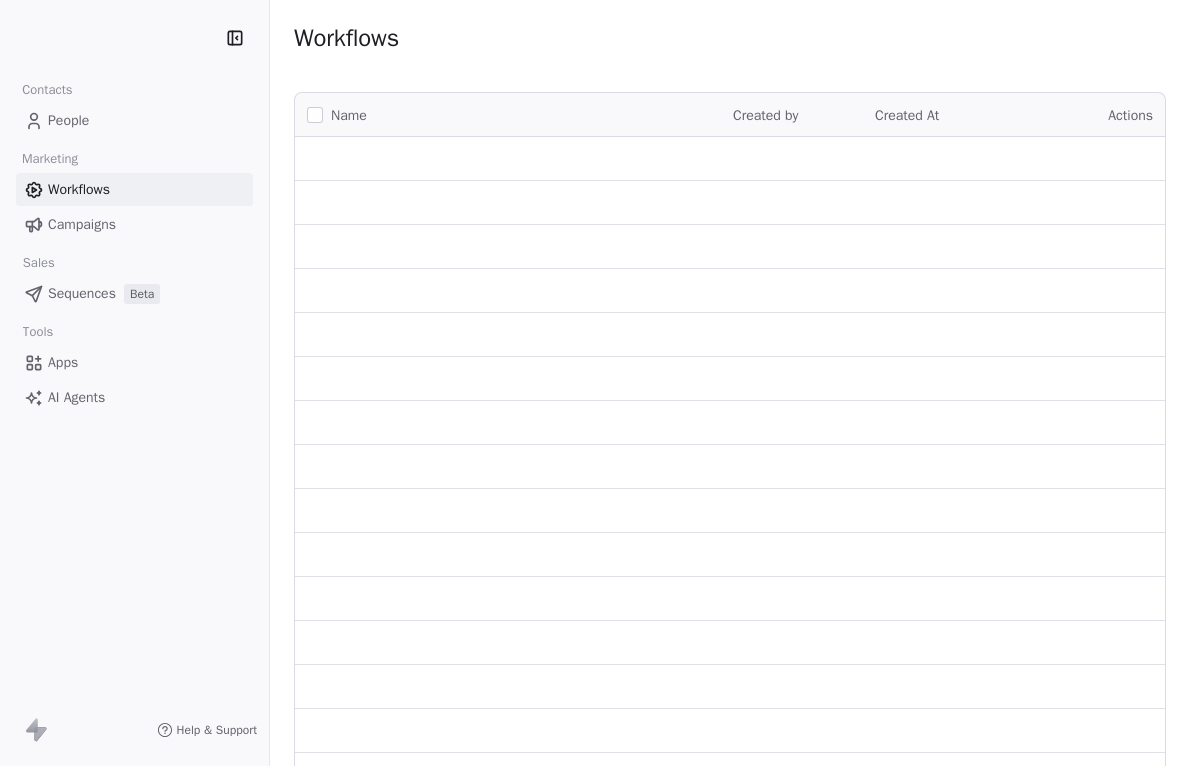 scroll, scrollTop: 0, scrollLeft: 0, axis: both 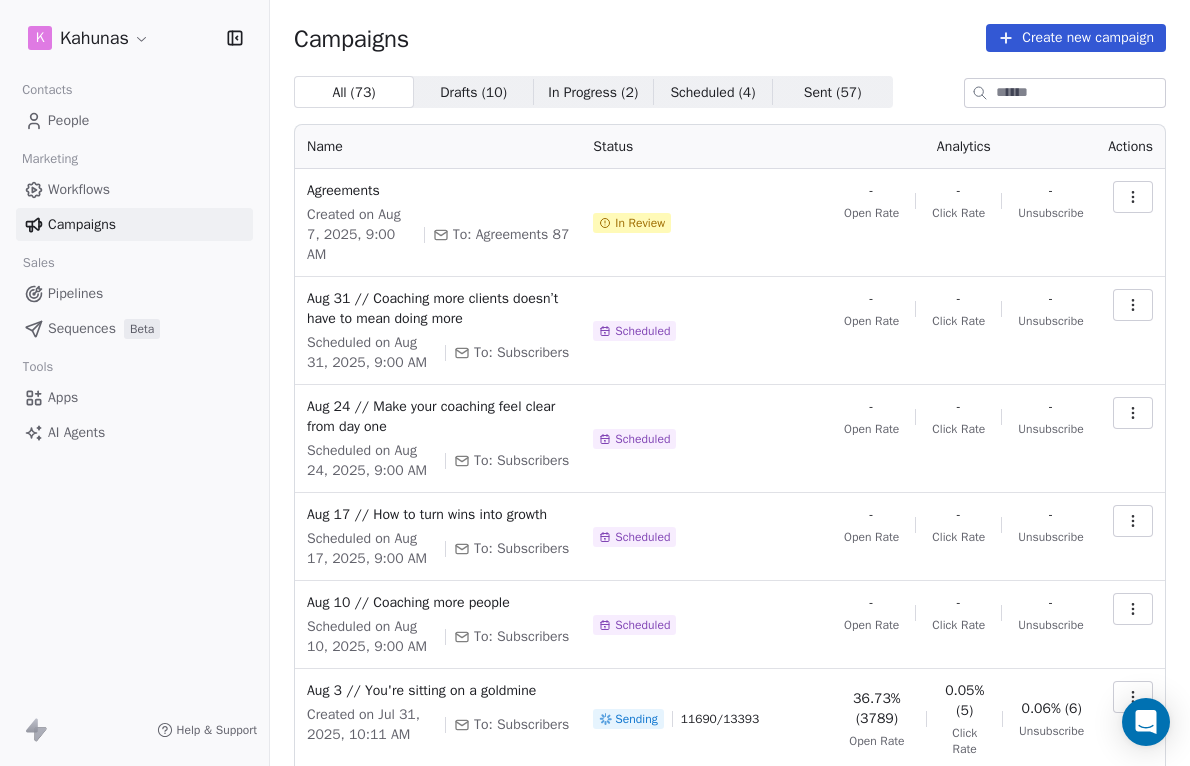 click on "In Review" at bounding box center (640, 223) 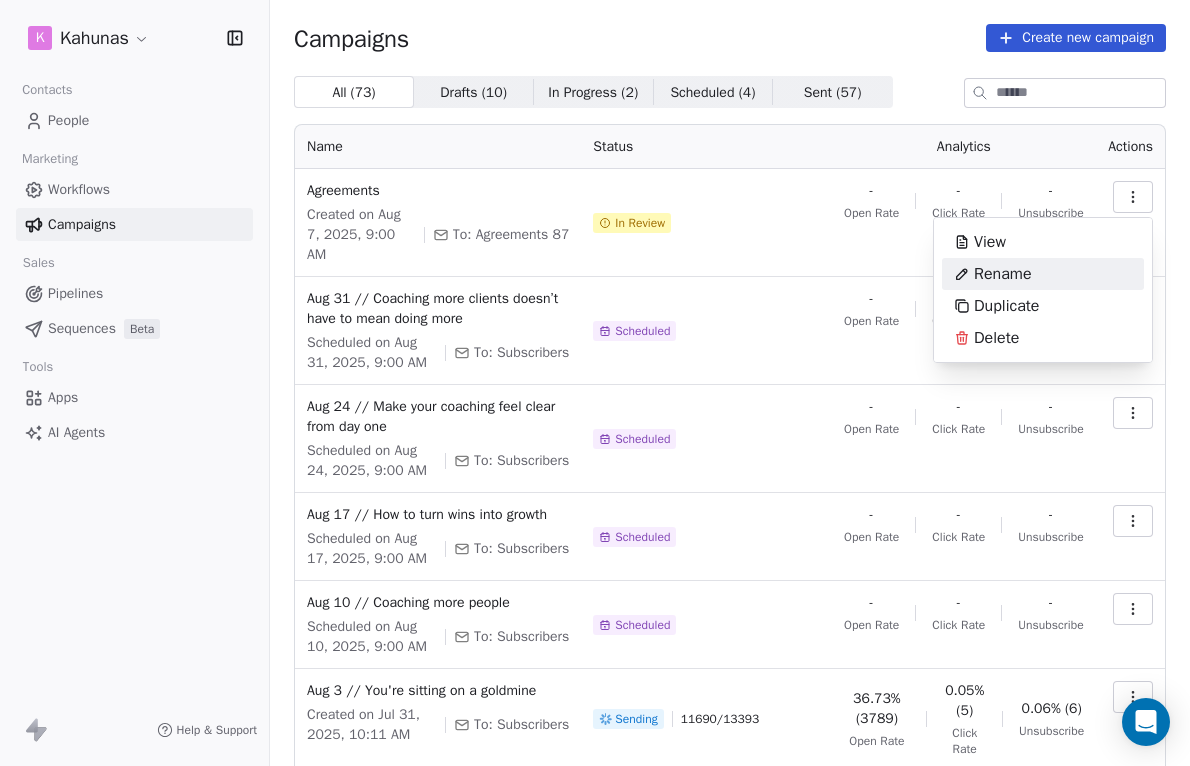 click on "Kahunas Contacts People Marketing Workflows Campaigns Sales Pipelines Sequences Beta Tools Apps AI Agents Help & Support Campaigns Create new campaign All ( 73 ) All ( 73 ) Drafts ( 10 ) Drafts ( 10 ) In Progress ( 2 ) In Progress ( 2 ) Scheduled ( 4 ) Scheduled ( 4 ) Sent ( 57 ) Sent ( 57 ) Name Status Analytics Actions Agreements Created on Aug 7, 2025, 9:00 AM To: Agreements 87 In Review - Open Rate - Click Rate - Unsubscribe Aug 31 // Coaching more clients doesn’t have to mean doing more Scheduled on Aug 31, 2025, 9:00 AM To: Subscribers Scheduled - Open Rate - Click Rate - Unsubscribe Aug 24 // Make your coaching feel clear from day one Scheduled on Aug 24, 2025, 9:00 AM To: Subscribers Scheduled - Open Rate - Click Rate - Unsubscribe Aug 17 // How to turn wins into growth Scheduled on Aug 17, 2025, 9:00 AM To: Subscribers Scheduled - Open Rate - Click Rate - Unsubscribe Aug 10 // Coaching more people Scheduled on Aug 10, 2025, 9:00 AM To: Subscribers Scheduled - Open Rate - Click Rate - / /" at bounding box center [595, 383] 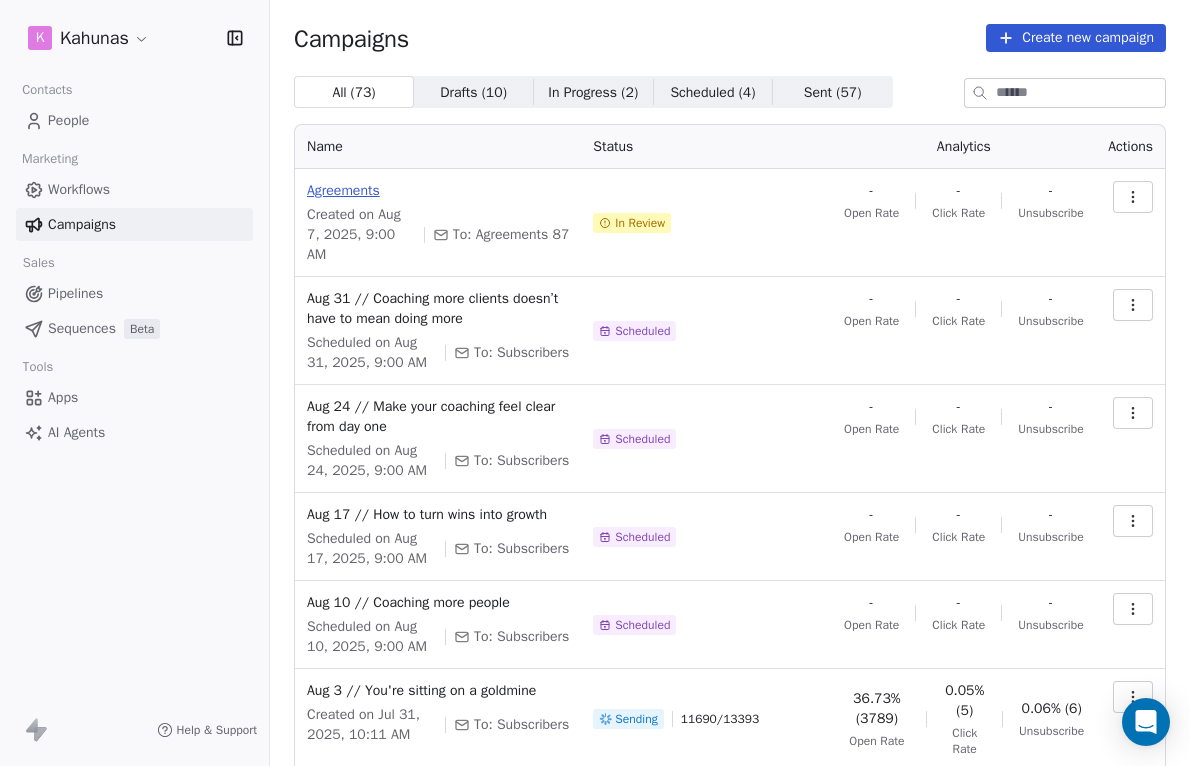 click on "Agreements" at bounding box center [438, 191] 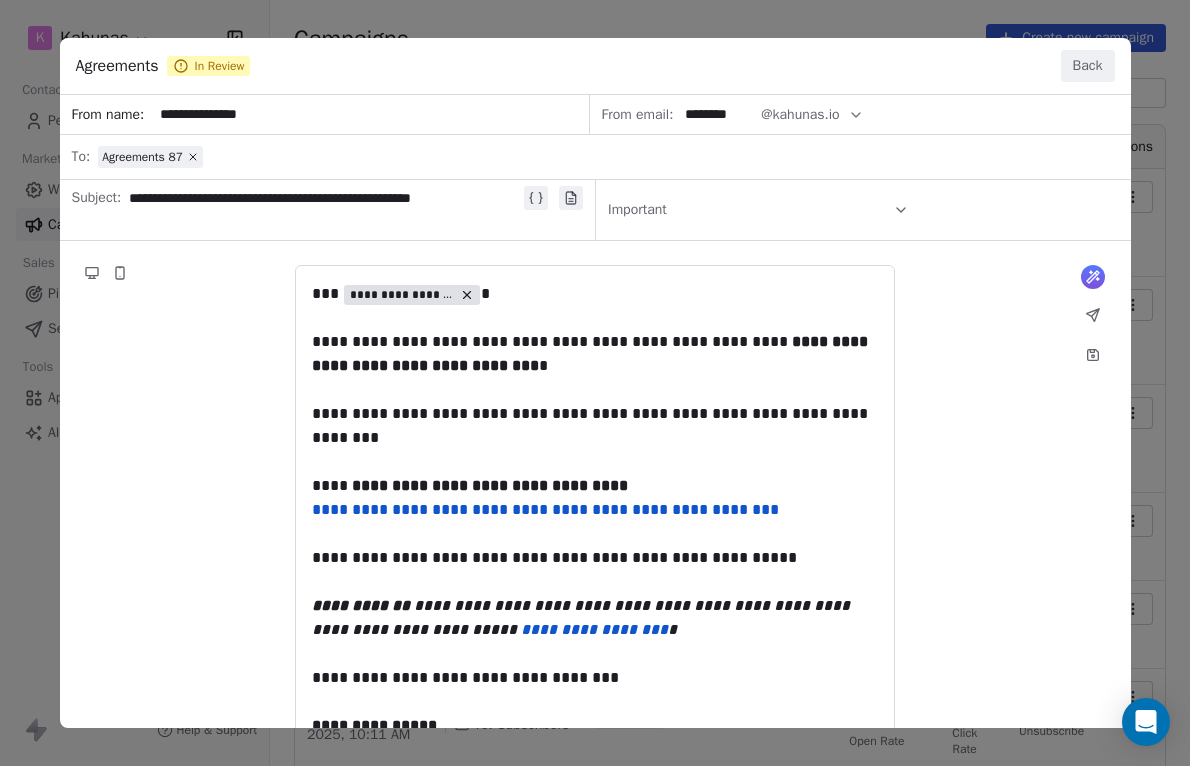click on "Back" at bounding box center [1088, 66] 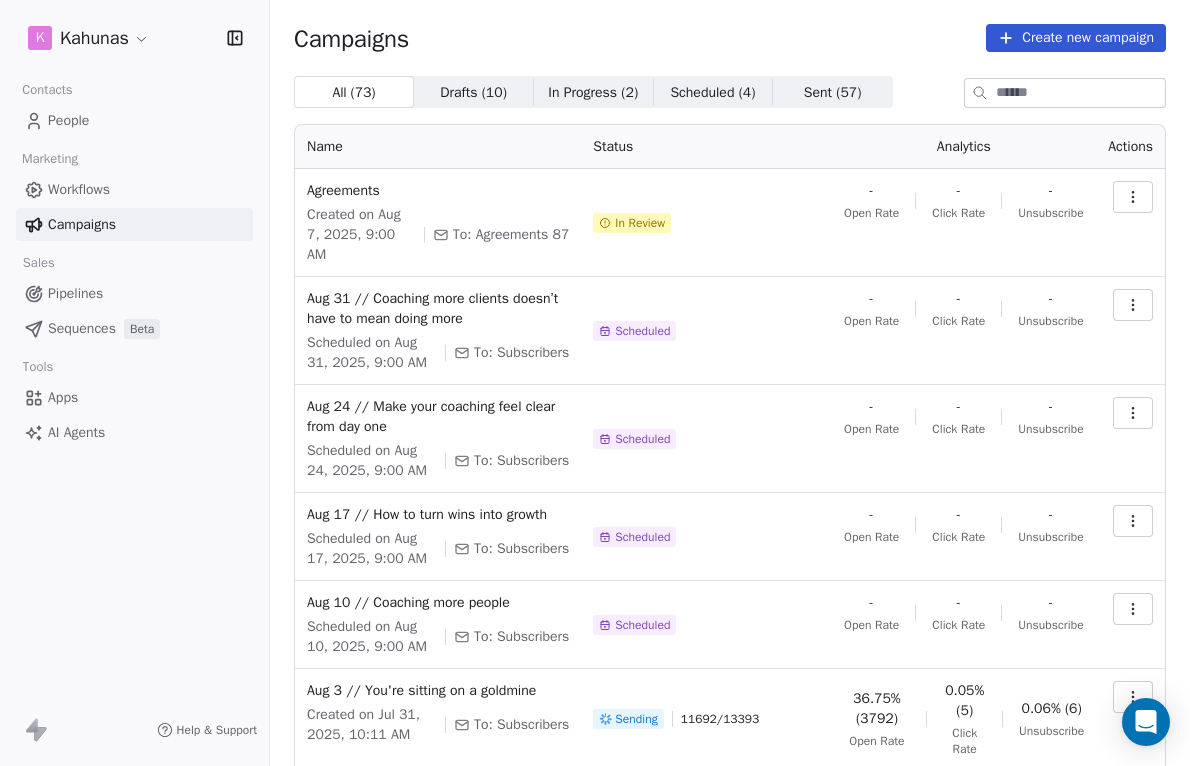 click on "Workflows" at bounding box center [134, 189] 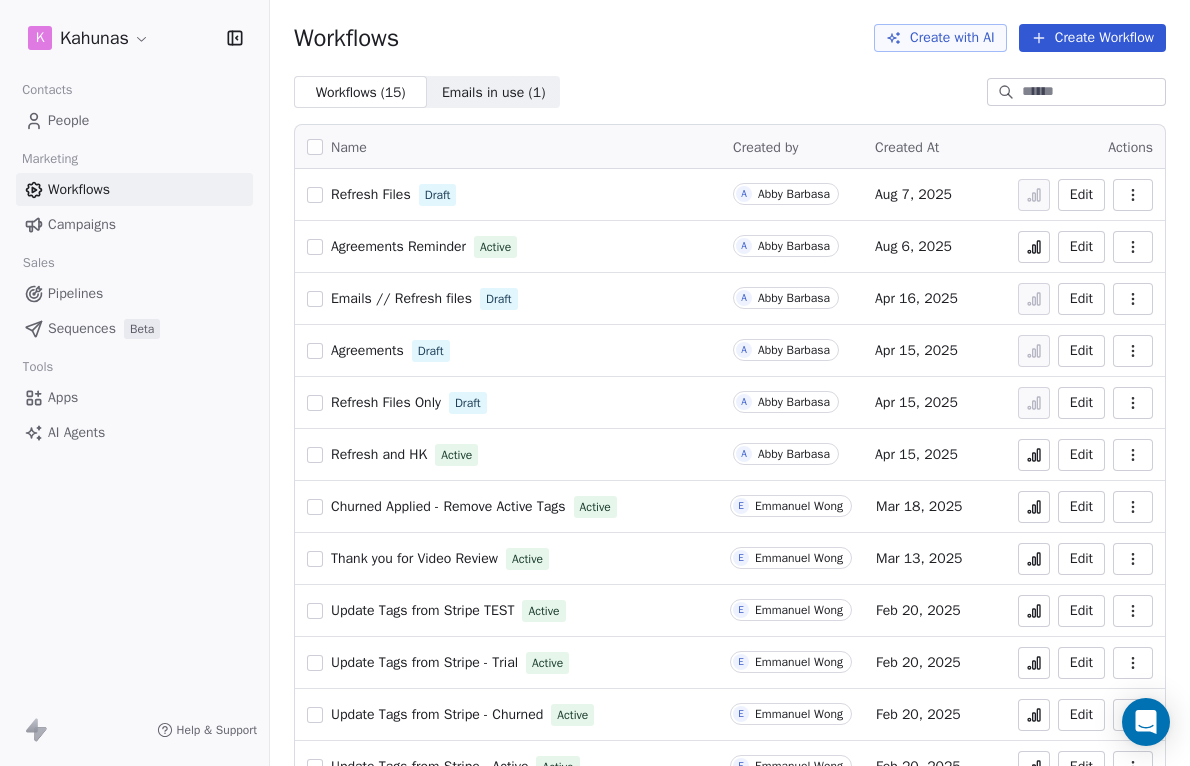 click on "Emails in use ( 1 )" at bounding box center (494, 92) 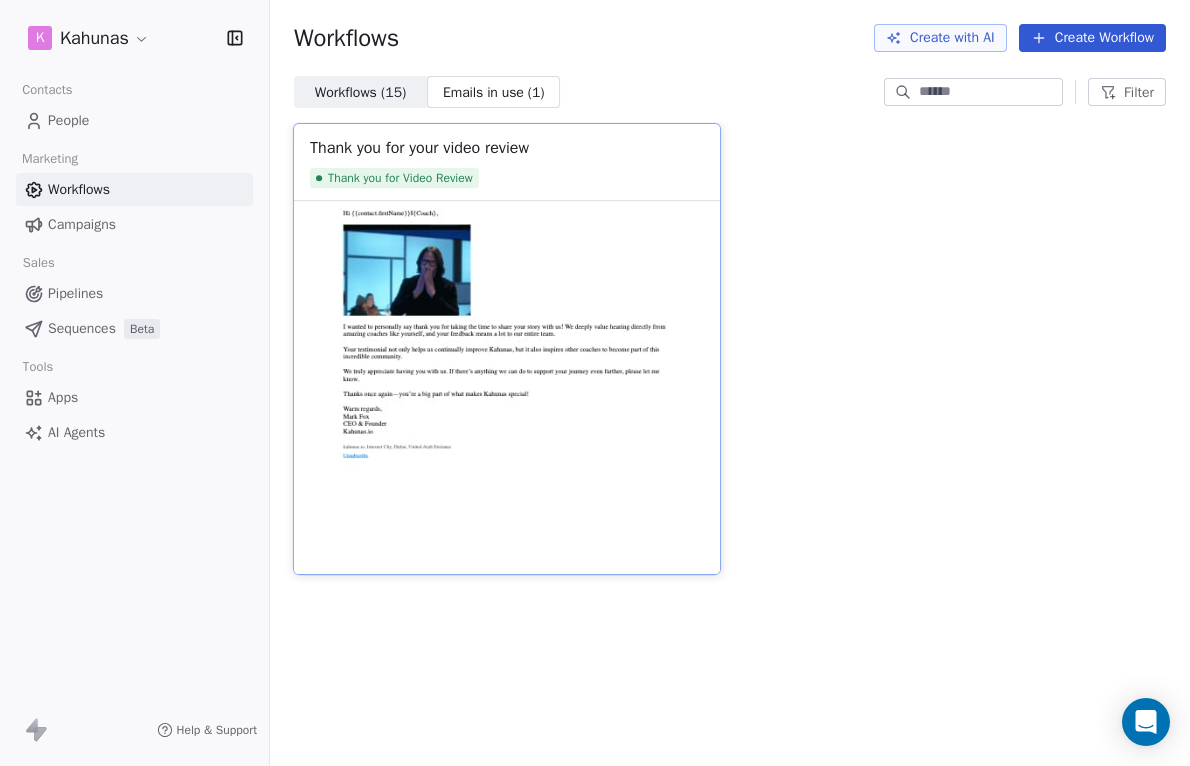 click at bounding box center (507, 387) 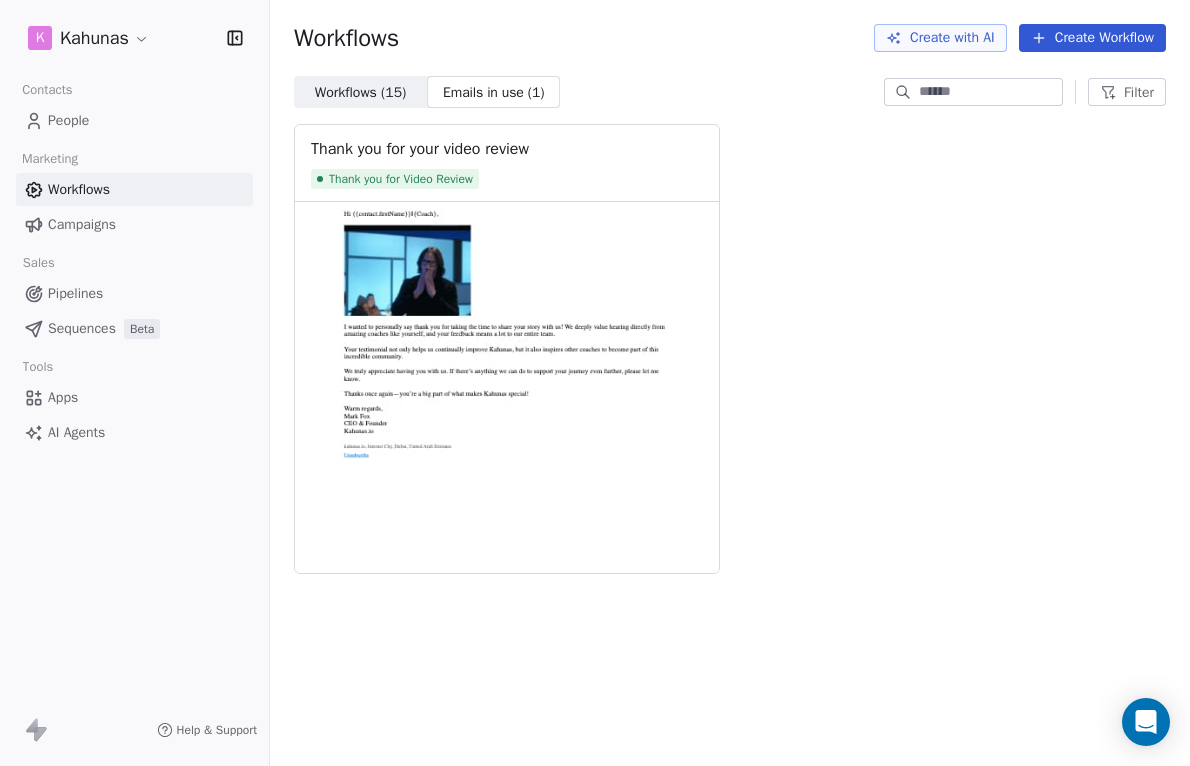 click on "Campaigns" at bounding box center [82, 224] 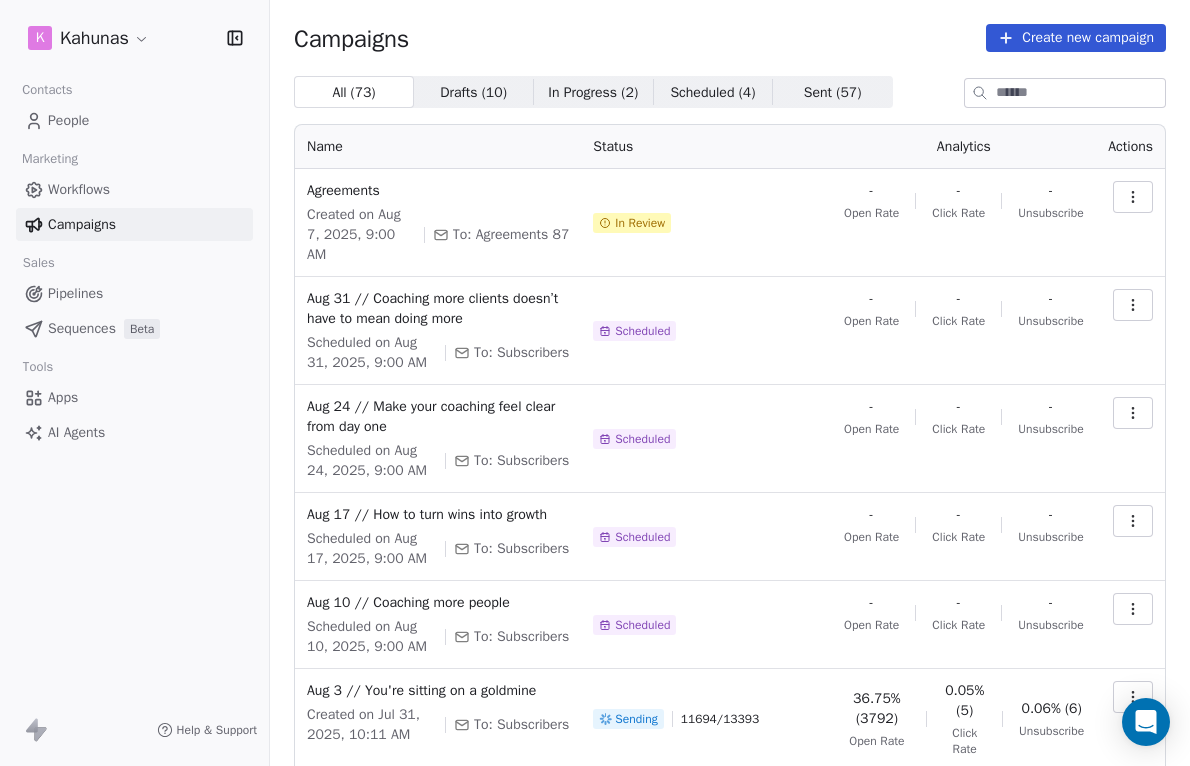 click on "In Review" at bounding box center (640, 223) 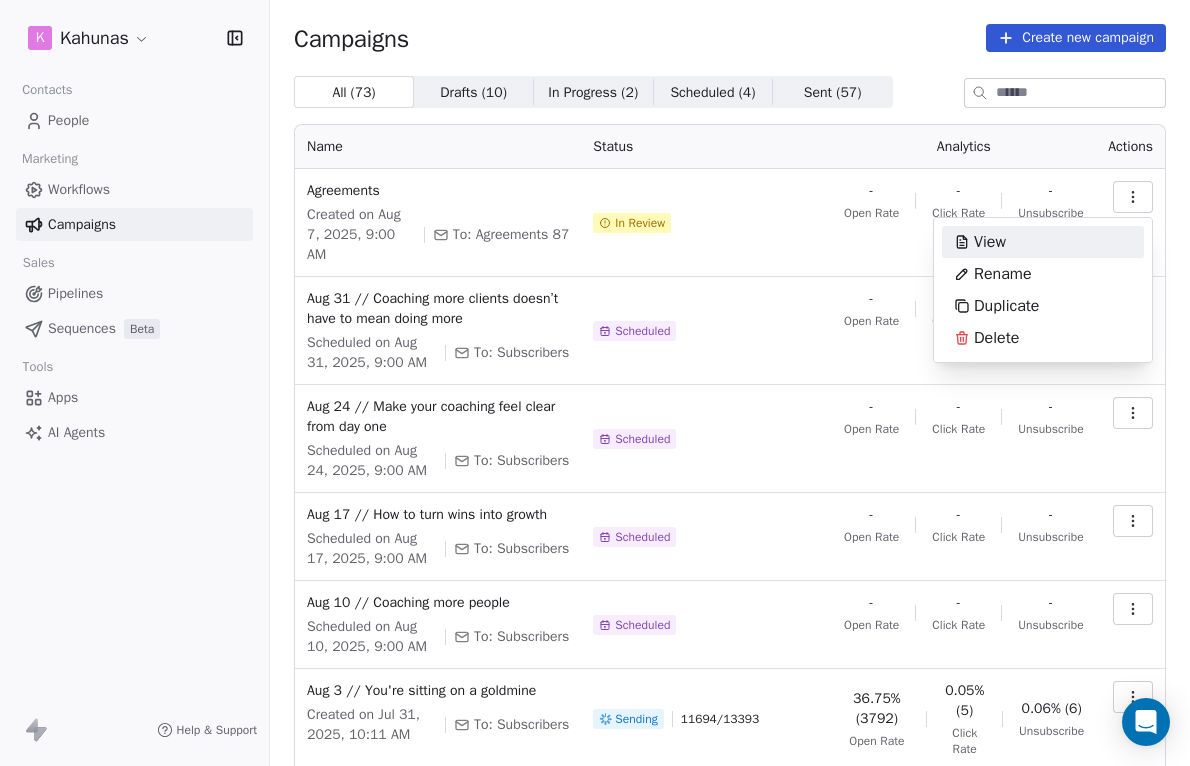 click on "View" at bounding box center (980, 242) 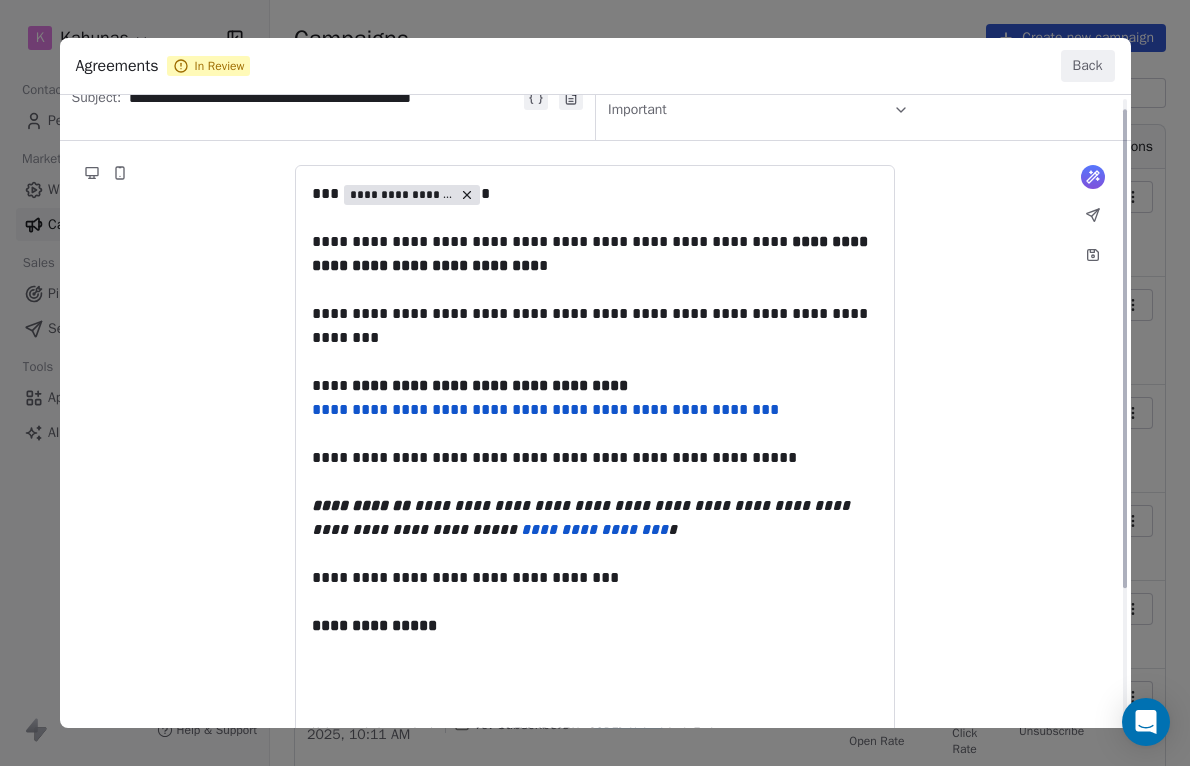 scroll, scrollTop: 0, scrollLeft: 0, axis: both 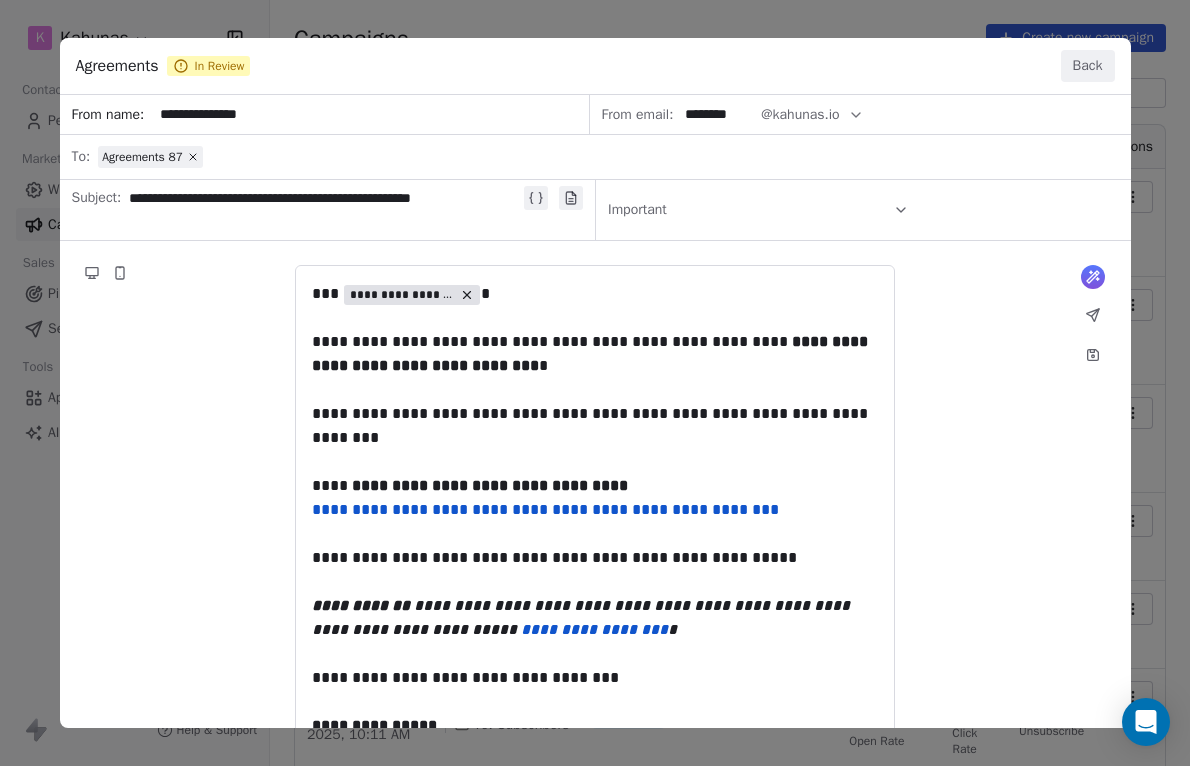 click on "**********" at bounding box center [595, 474] 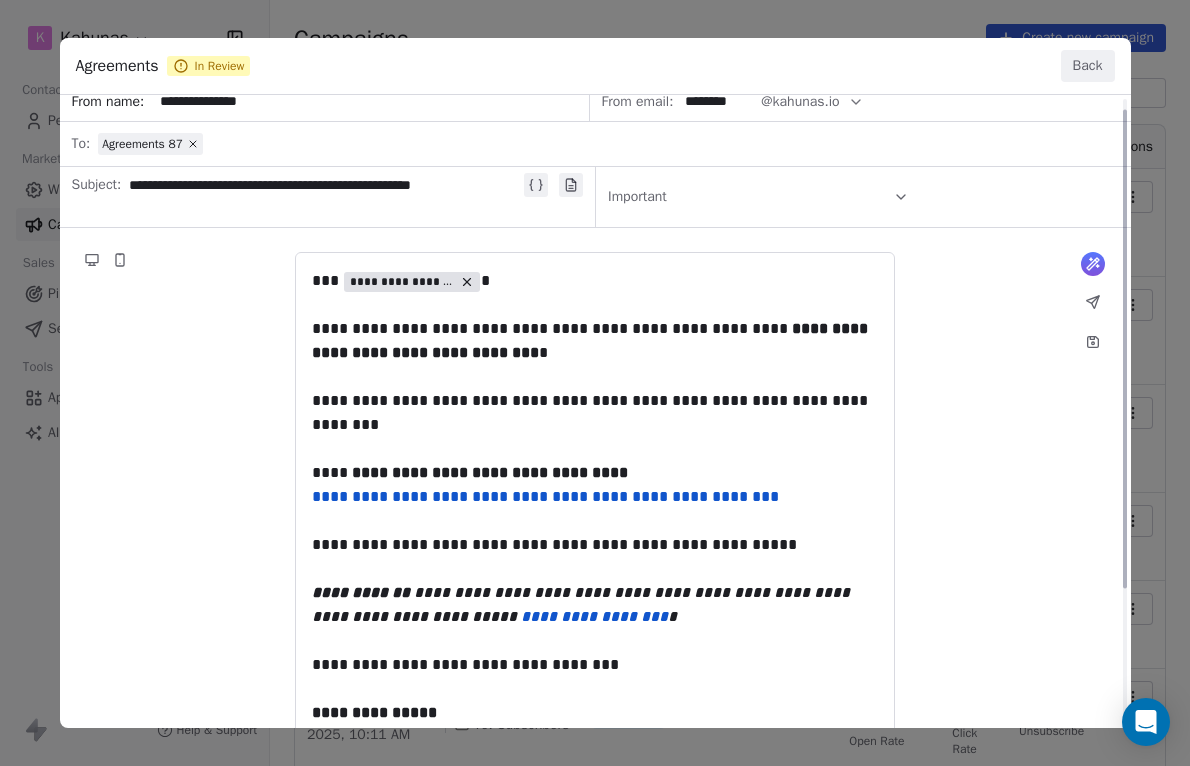 scroll, scrollTop: 14, scrollLeft: 0, axis: vertical 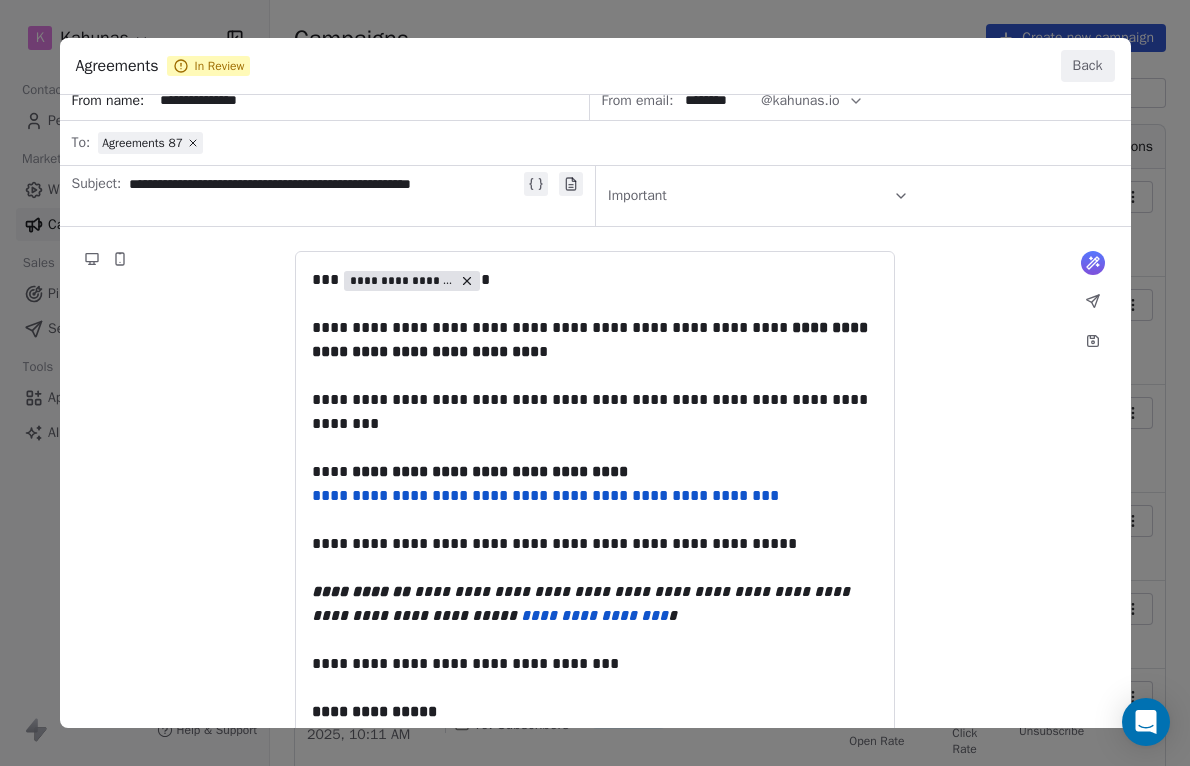 click on "Back" at bounding box center (1088, 66) 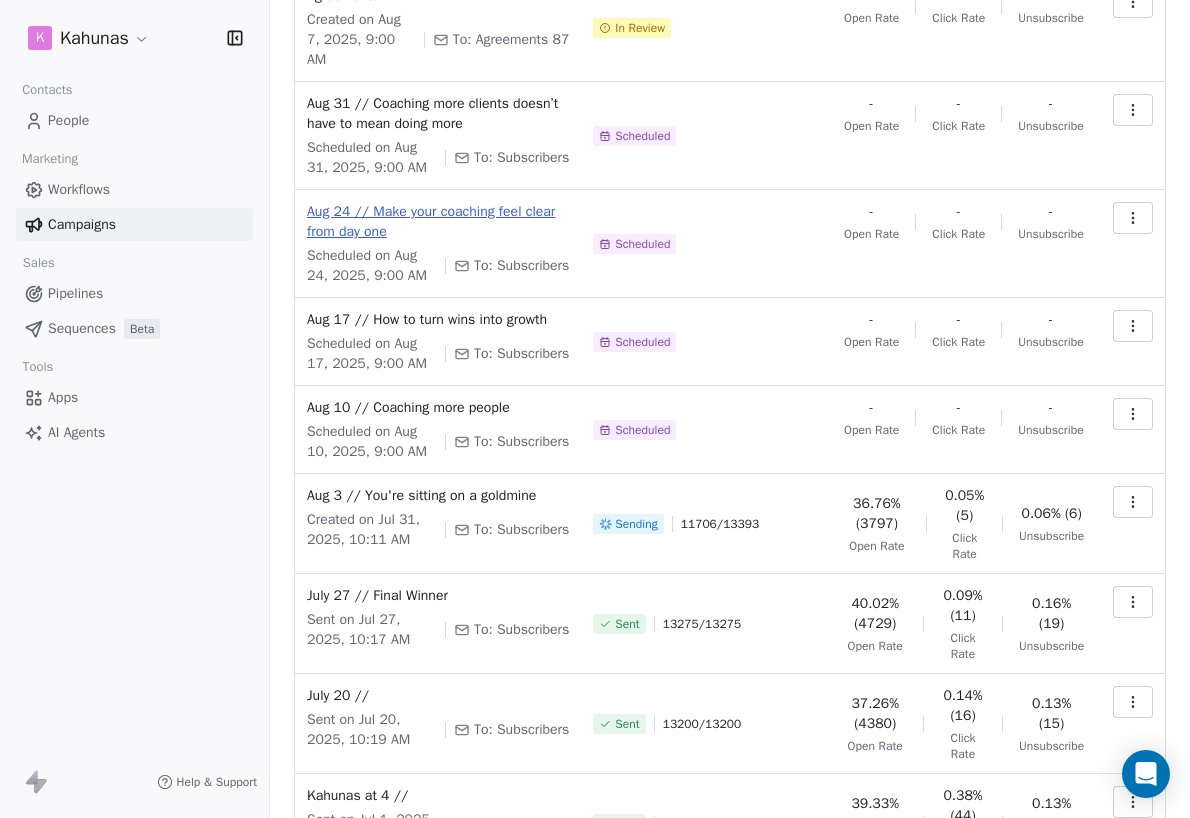scroll, scrollTop: 0, scrollLeft: 0, axis: both 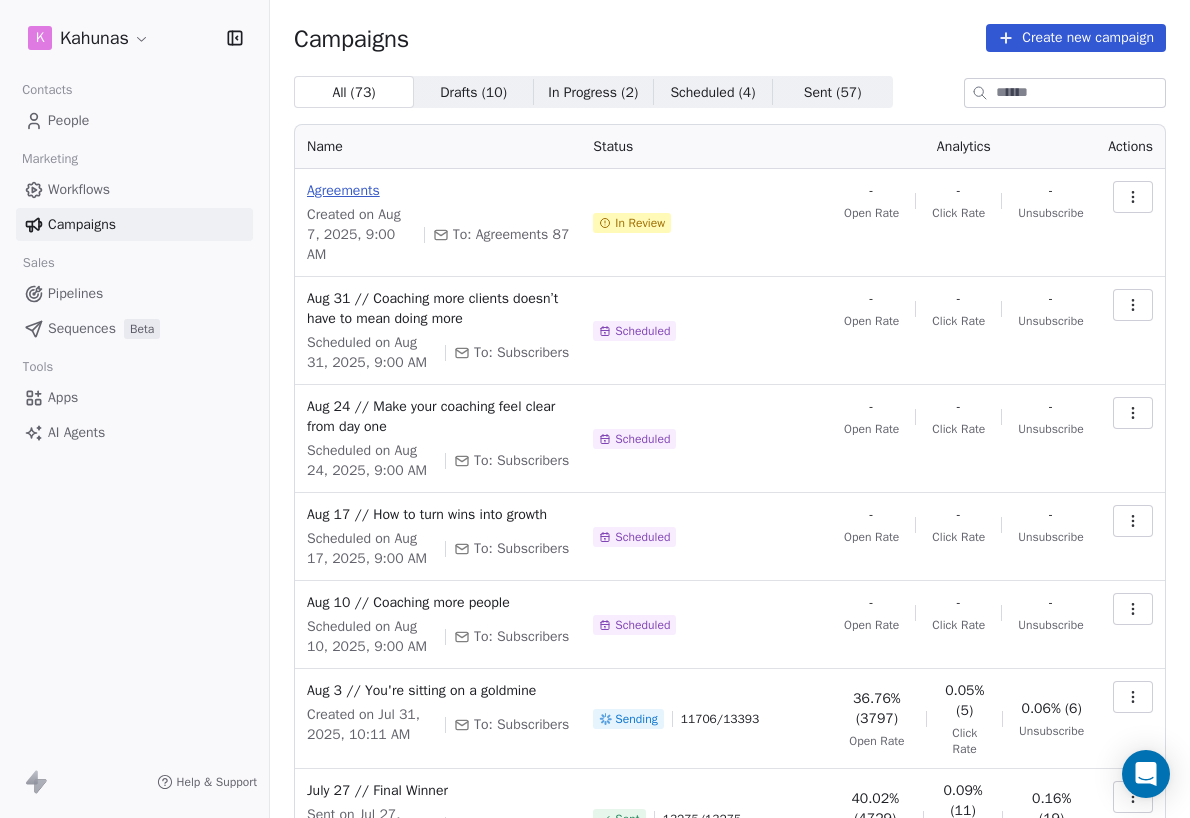 click on "Agreements" at bounding box center (438, 191) 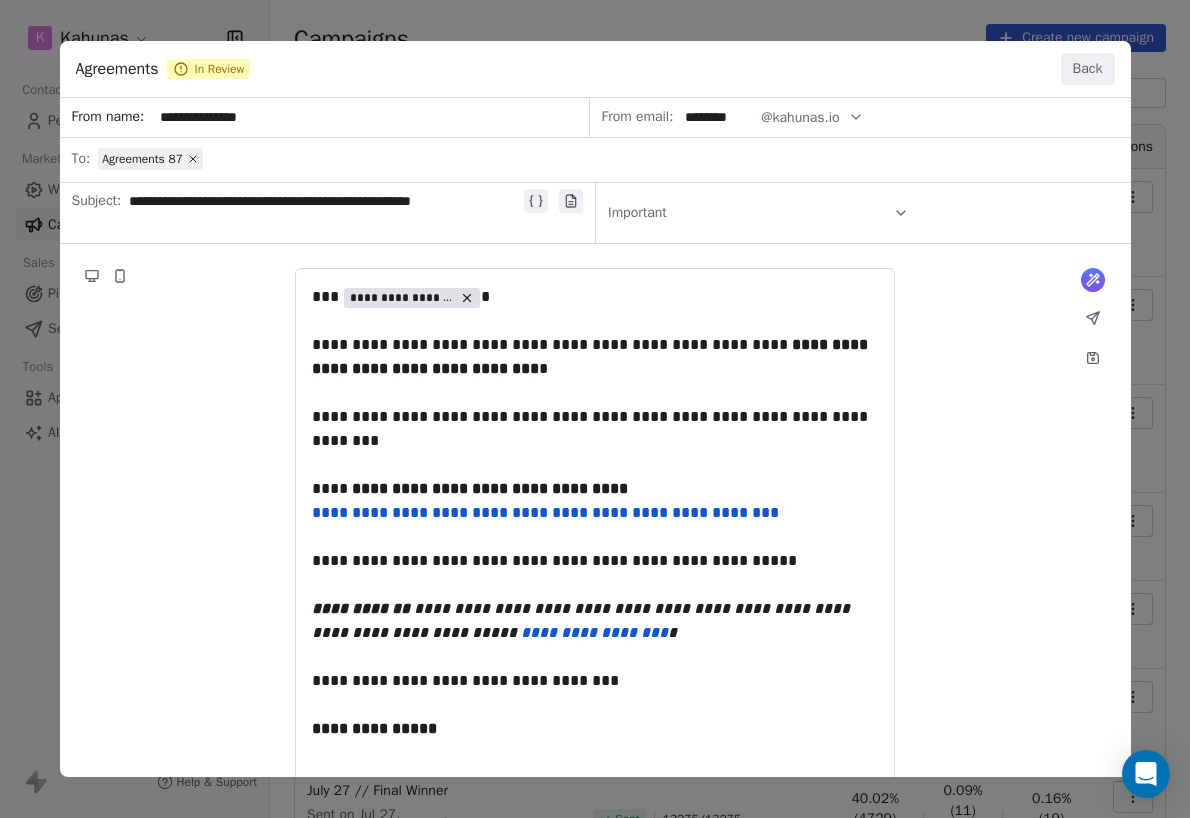 click on "**********" at bounding box center (595, 477) 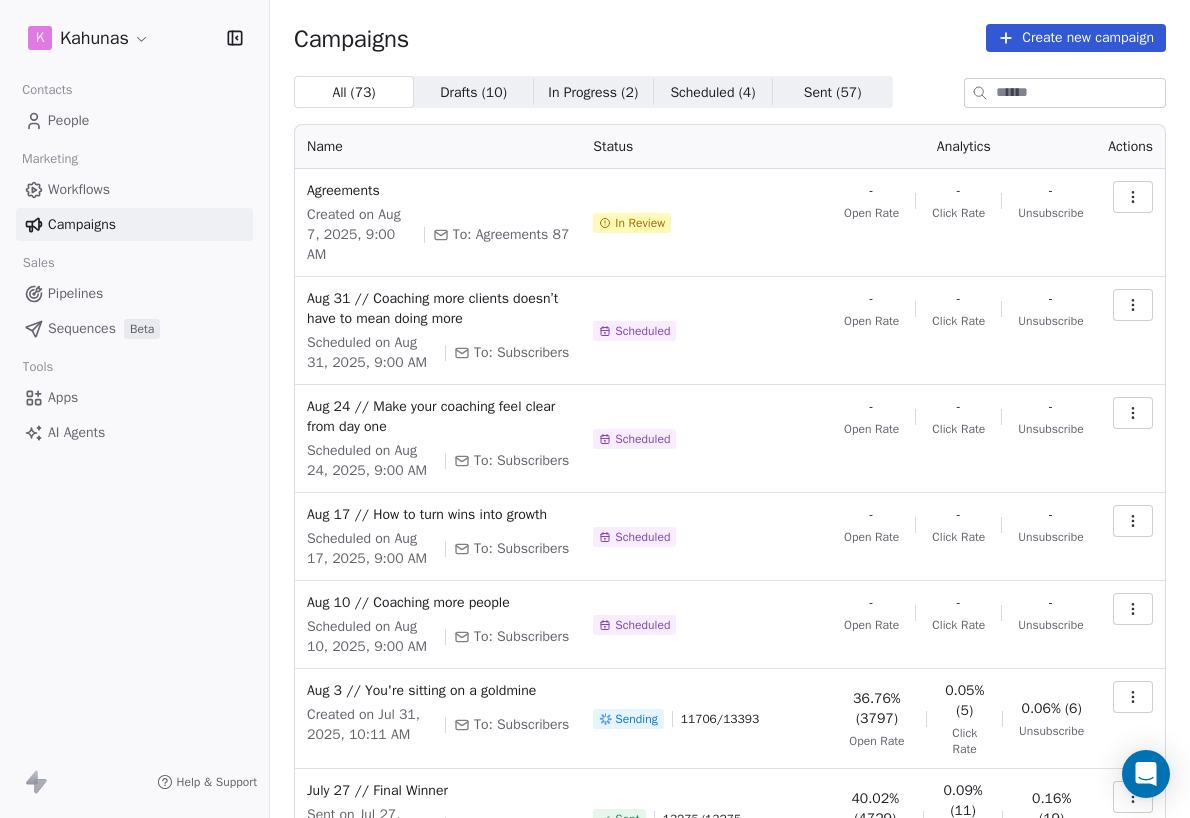 click 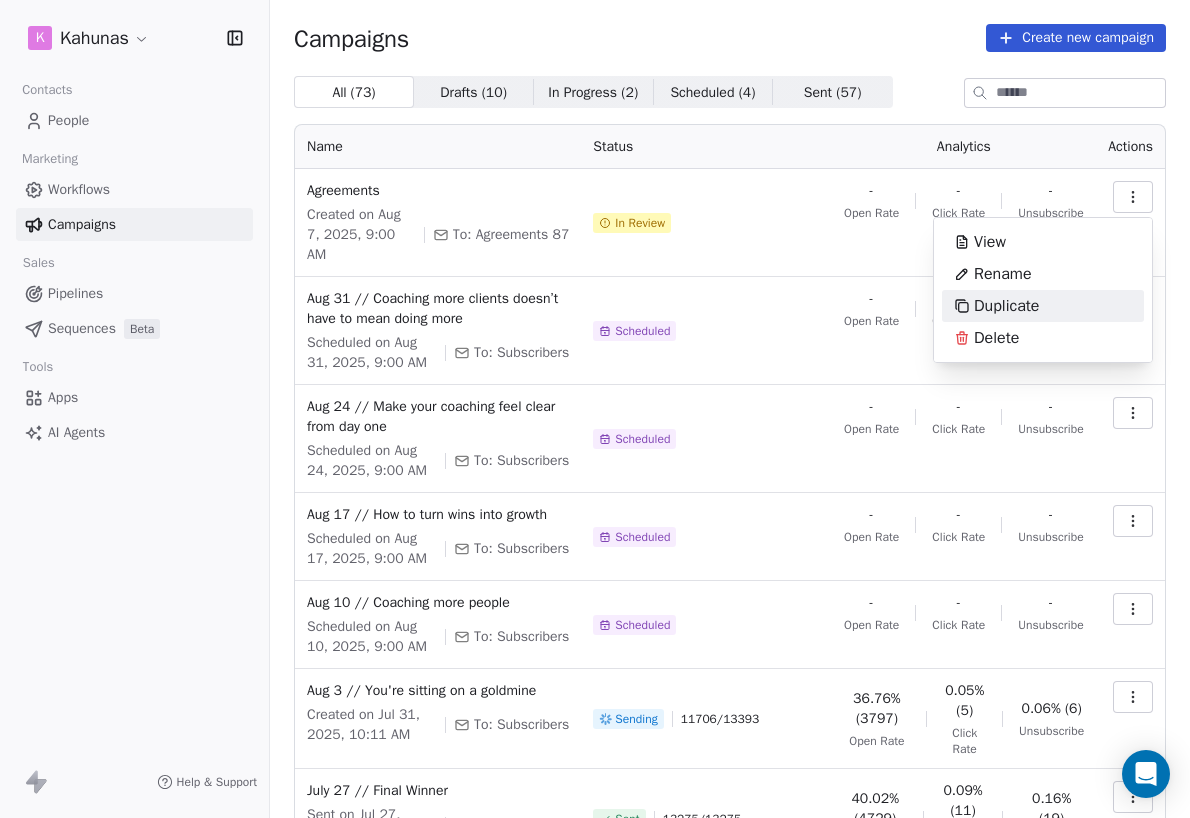click on "Duplicate" at bounding box center [1006, 306] 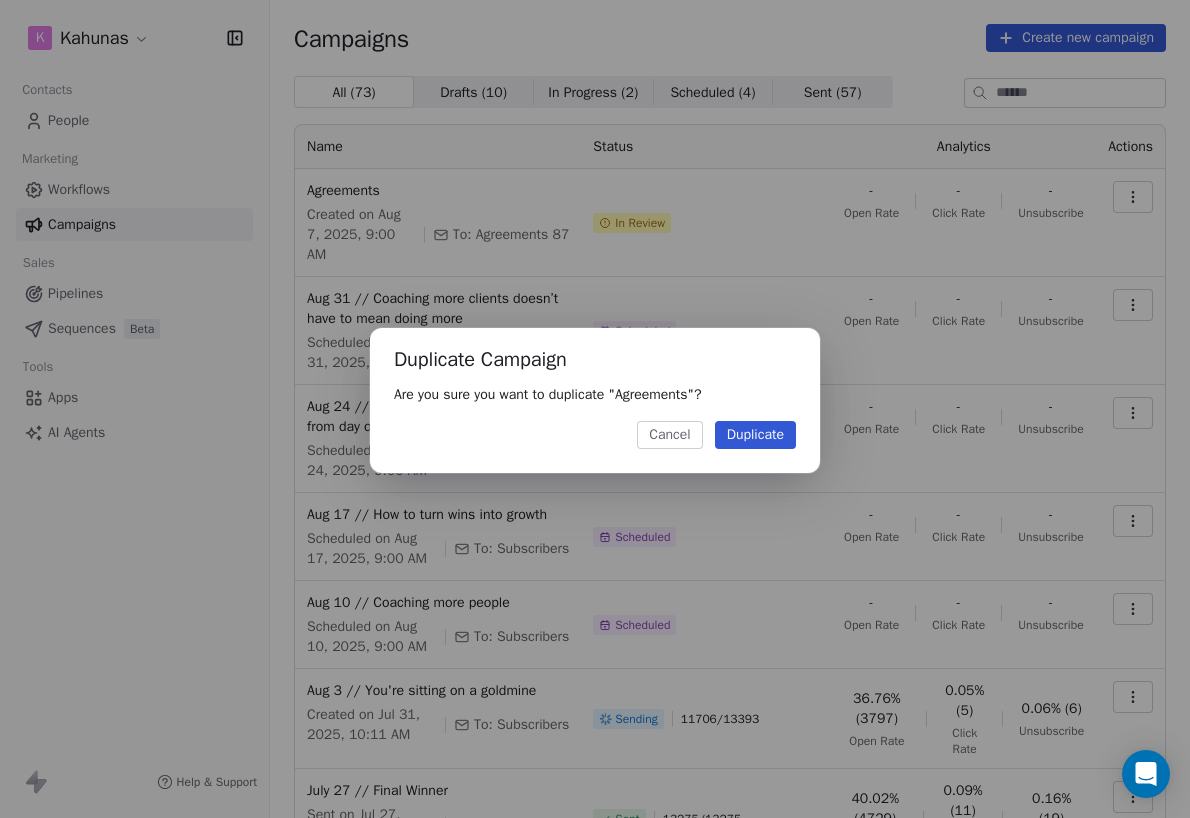 click on "Duplicate" at bounding box center (755, 435) 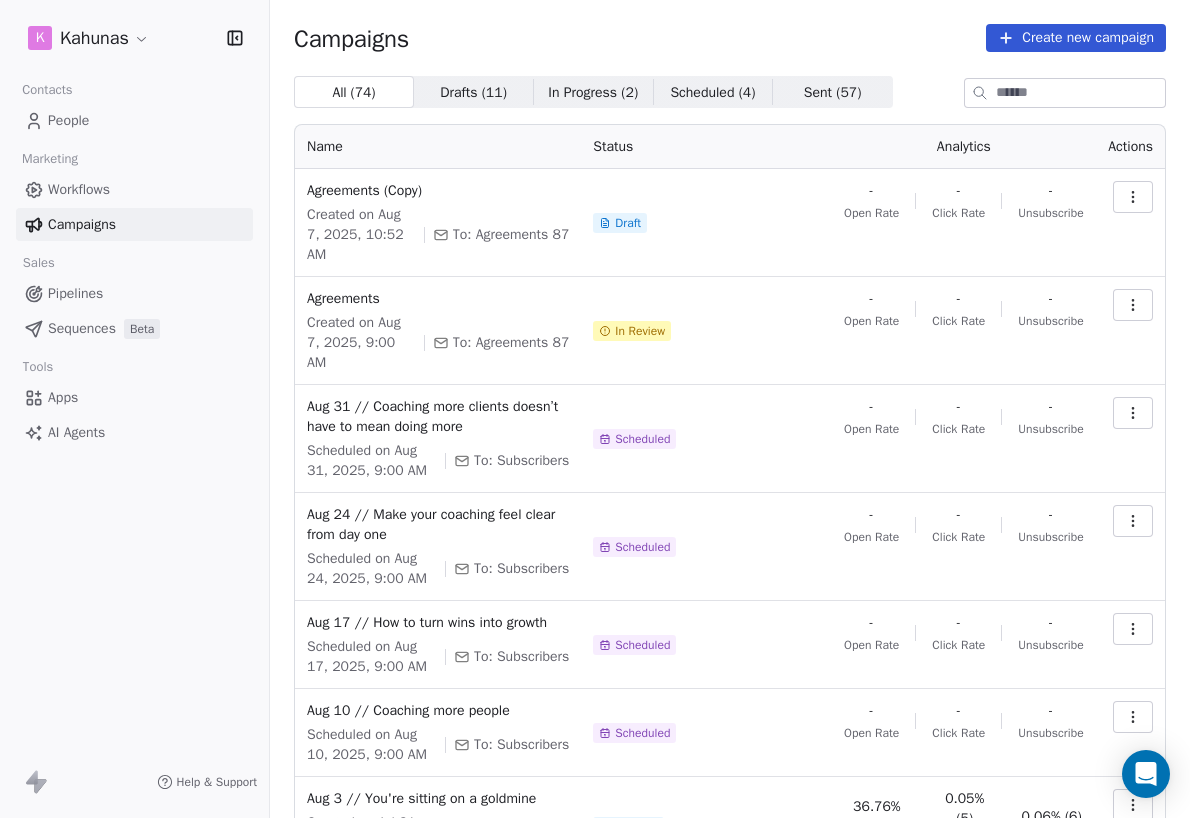 click at bounding box center [1133, 197] 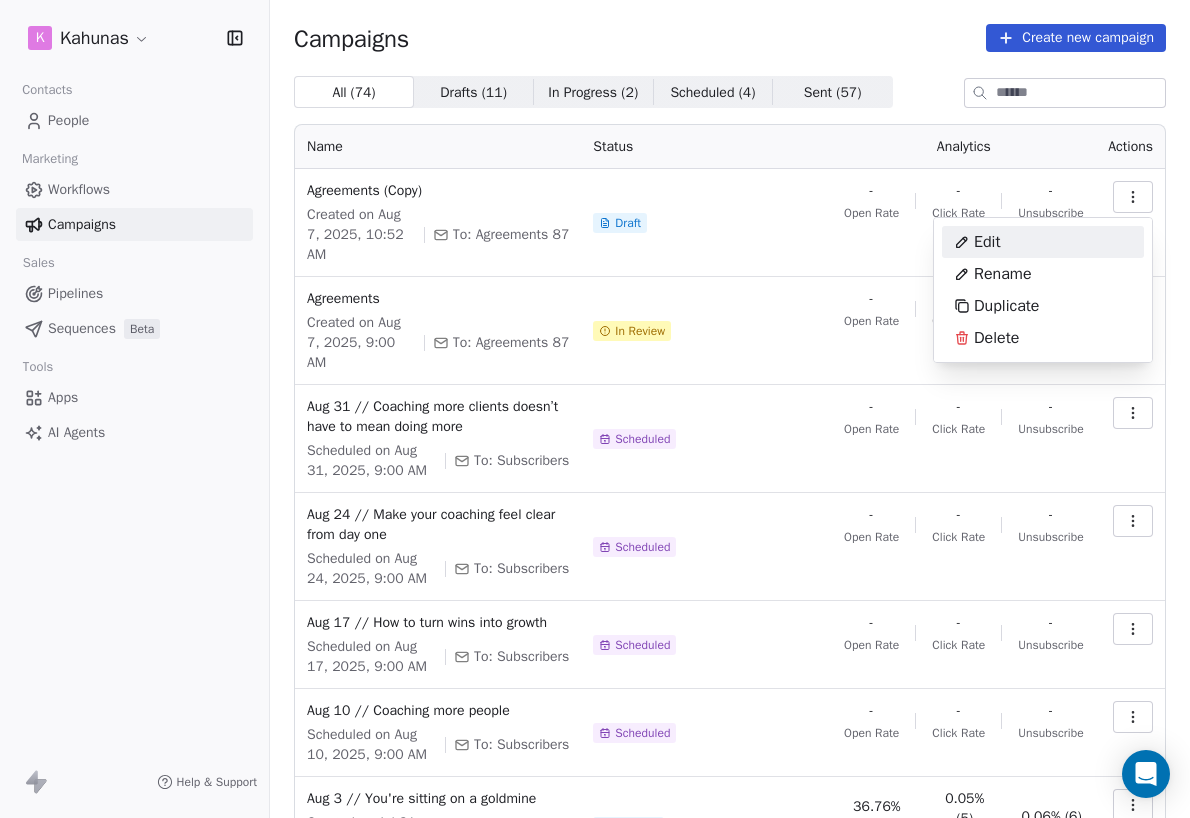 click on "Edit" at bounding box center [1043, 242] 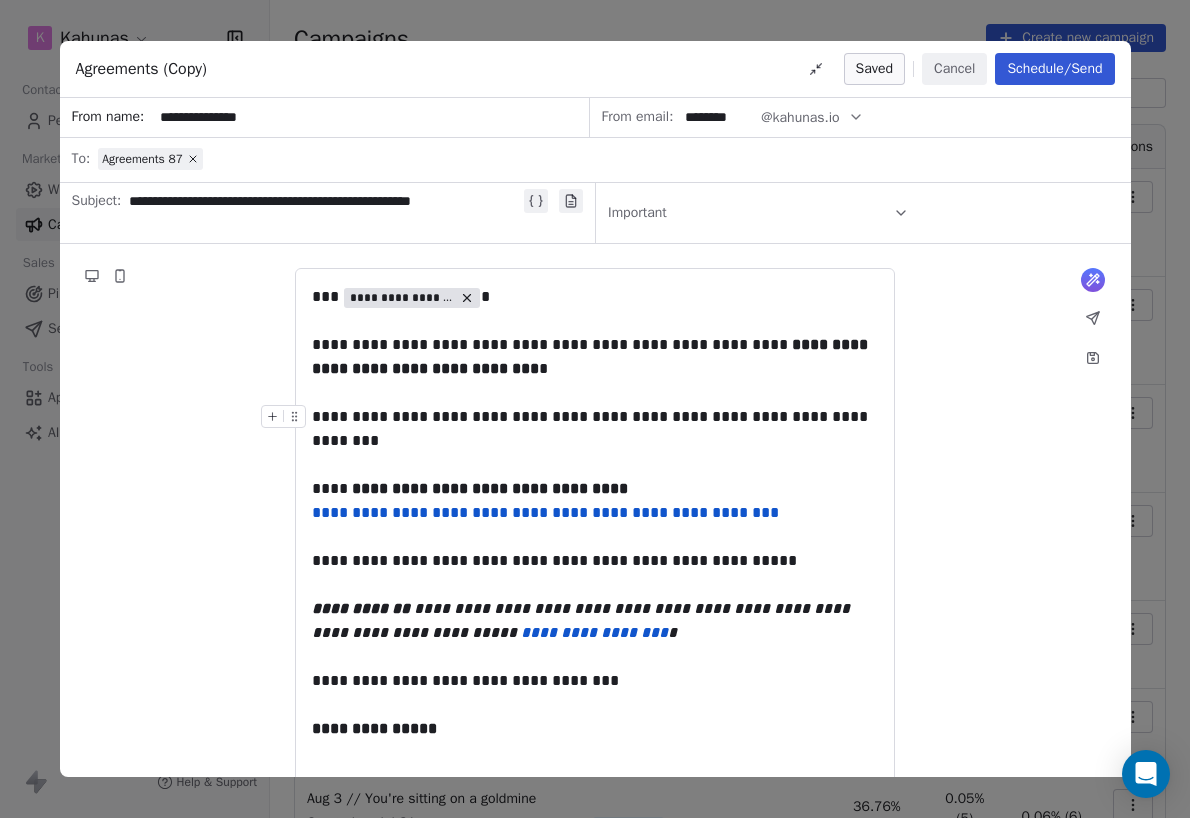click on "**********" at bounding box center [595, 429] 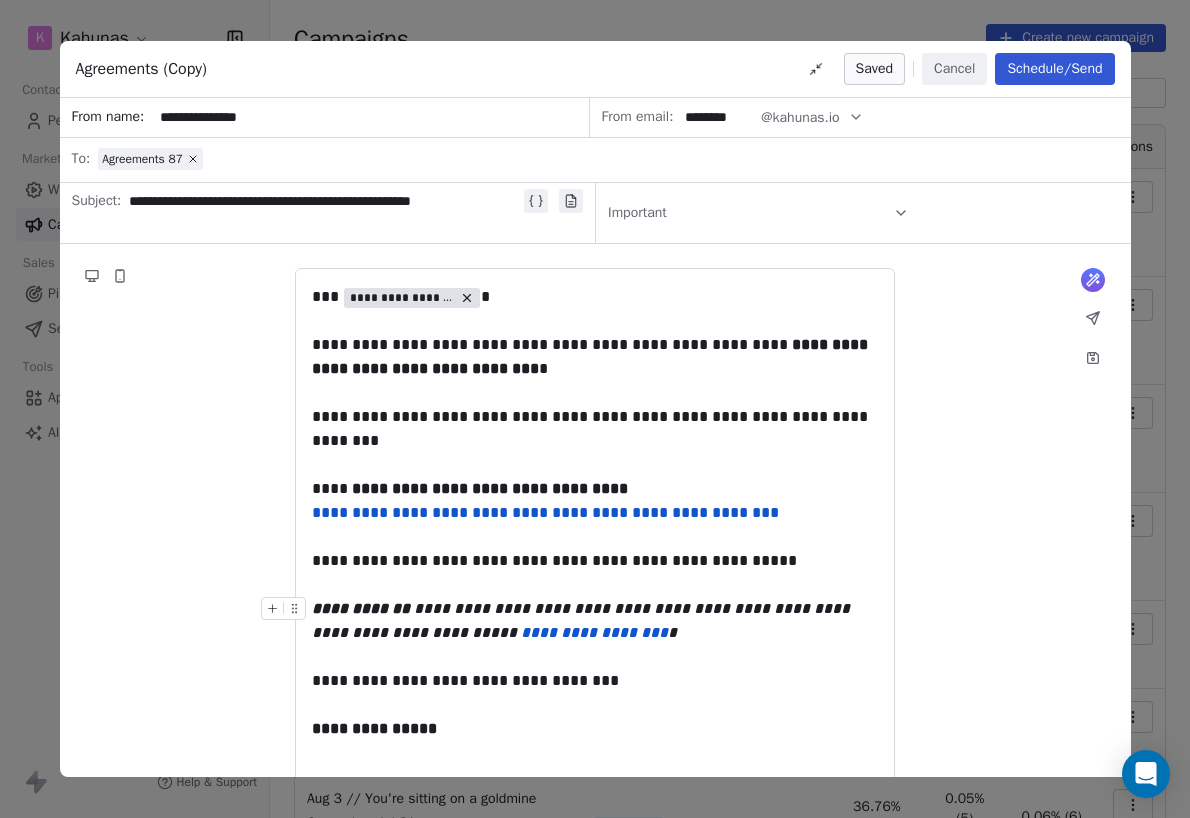 drag, startPoint x: 309, startPoint y: 341, endPoint x: 437, endPoint y: 721, distance: 400.9788 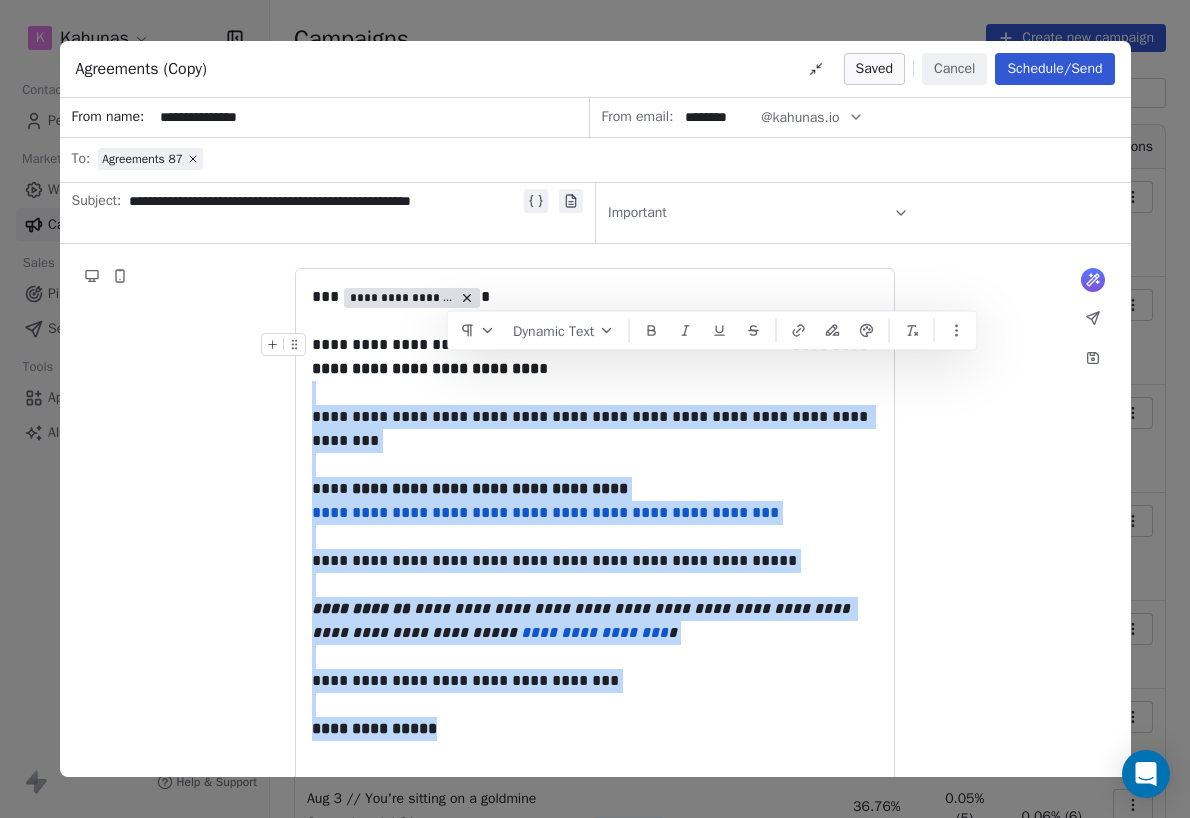 drag, startPoint x: 456, startPoint y: 735, endPoint x: 313, endPoint y: 339, distance: 421.0285 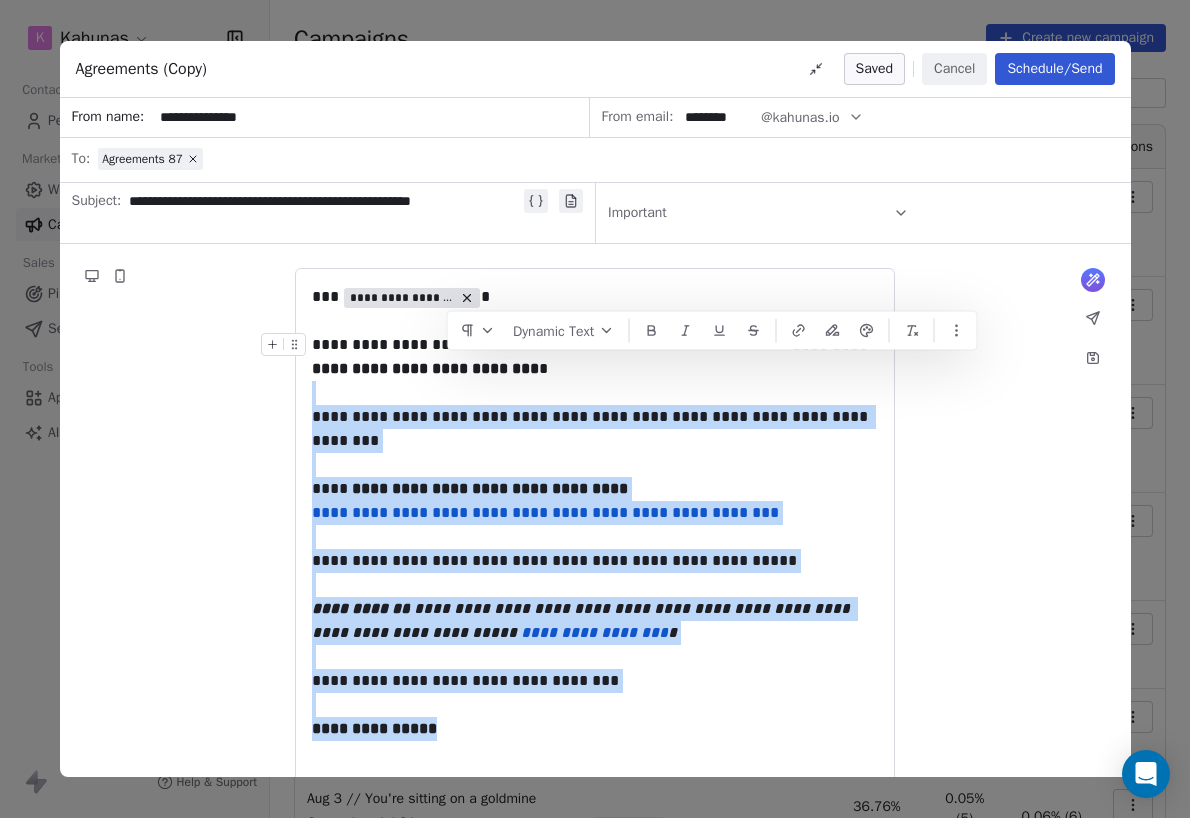 click on "**********" at bounding box center (595, 546) 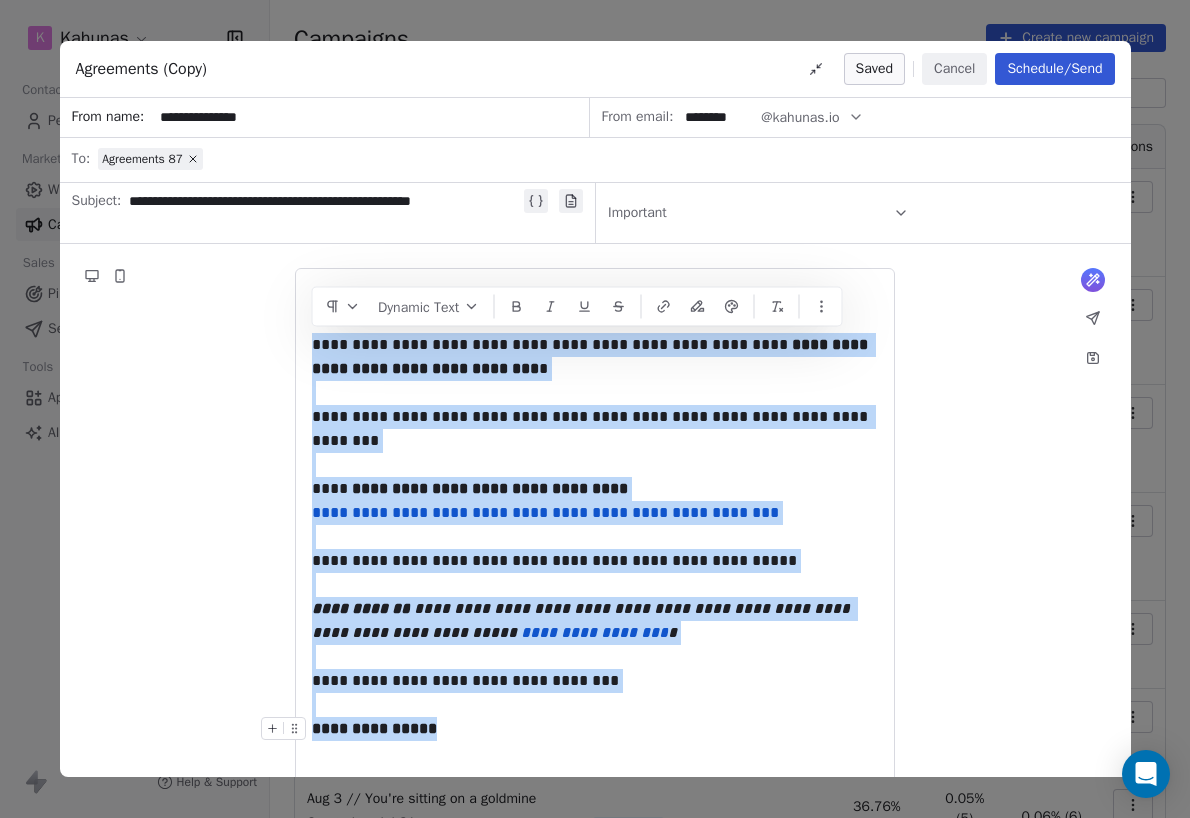 drag, startPoint x: 315, startPoint y: 343, endPoint x: 445, endPoint y: 744, distance: 421.54596 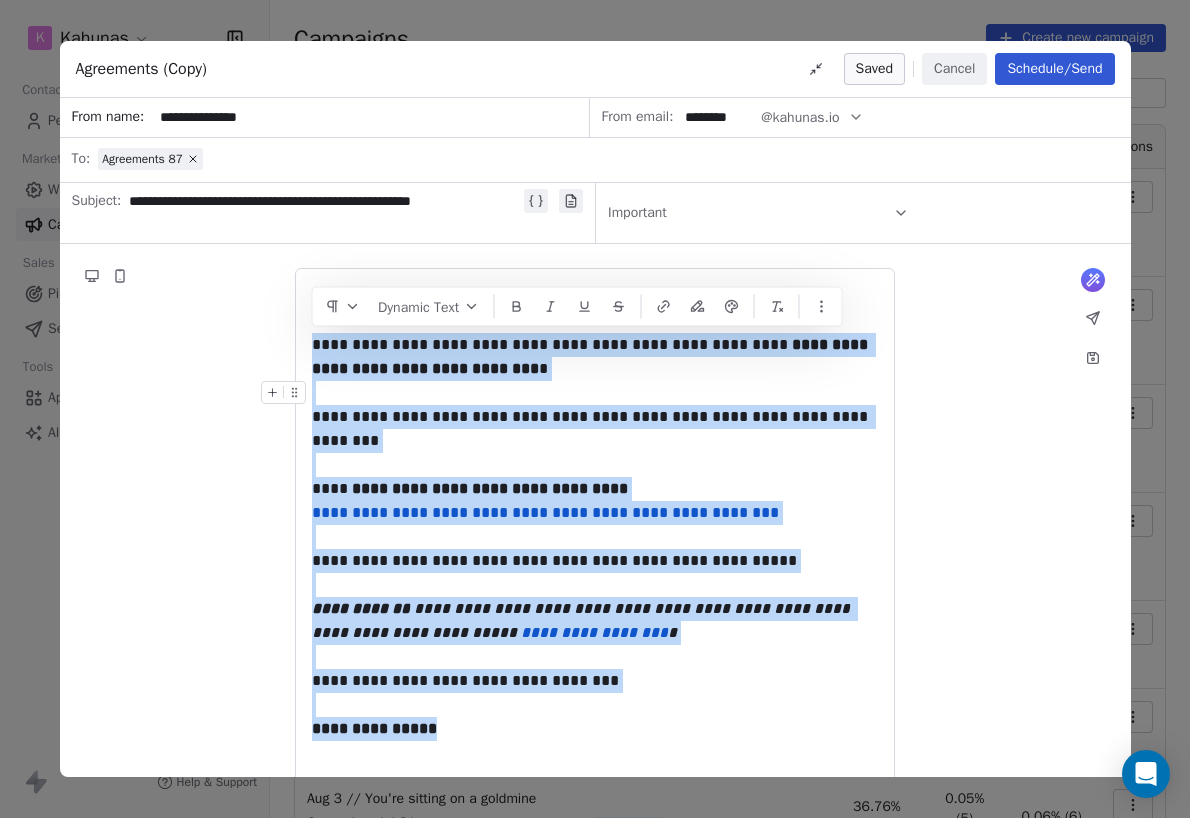 copy on "**********" 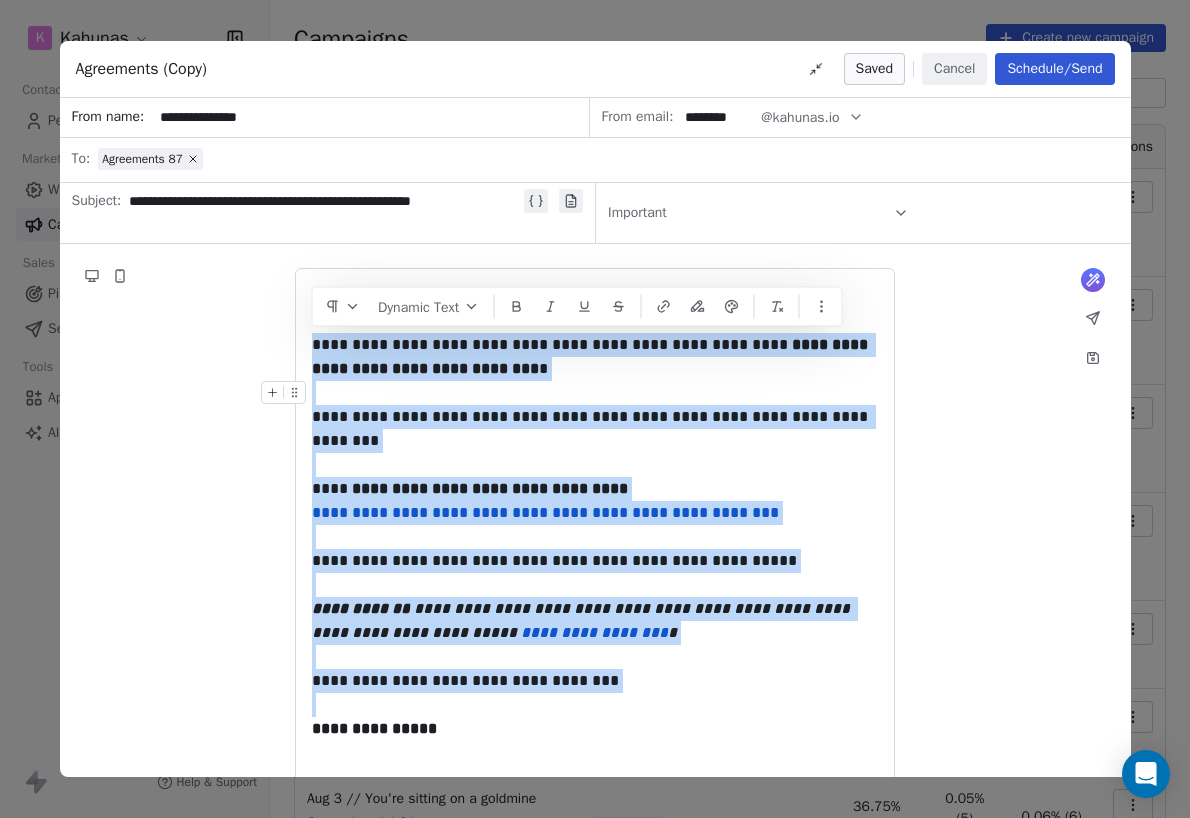 click on "**********" at bounding box center [324, 213] 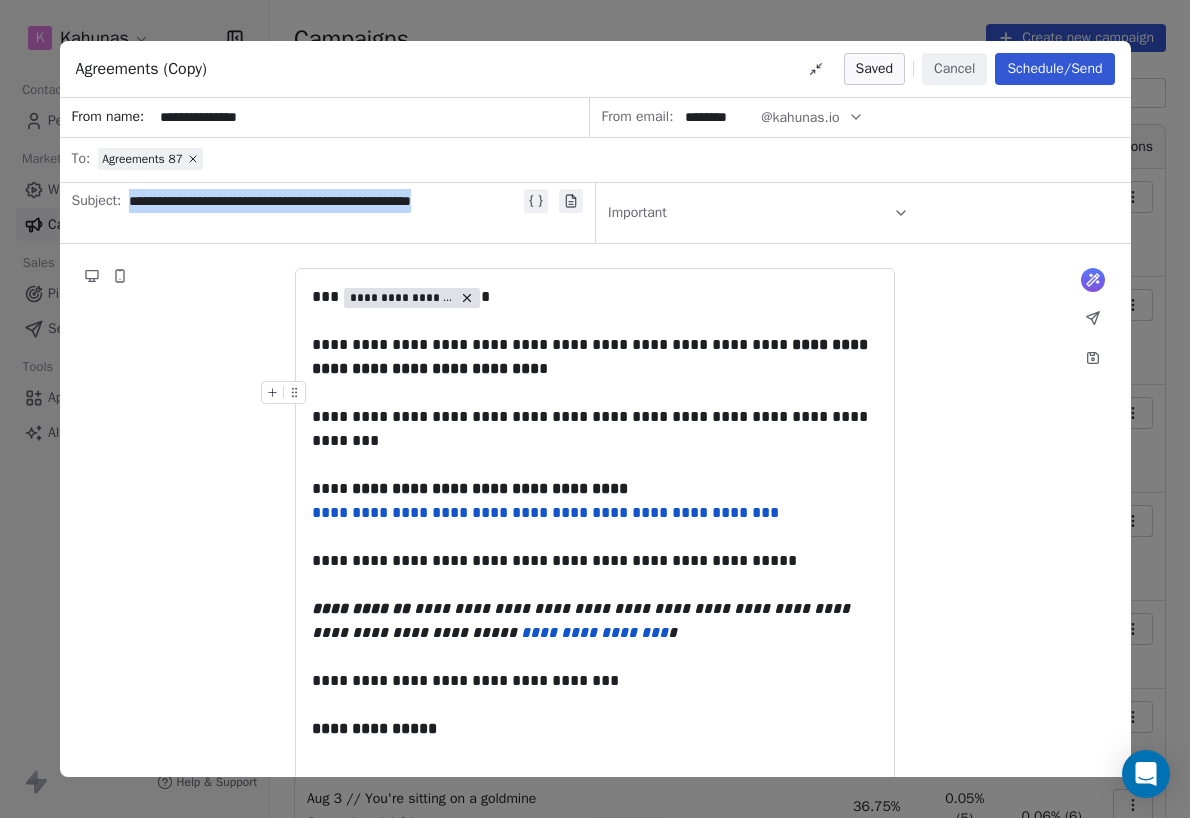 drag, startPoint x: 206, startPoint y: 227, endPoint x: 132, endPoint y: 198, distance: 79.47956 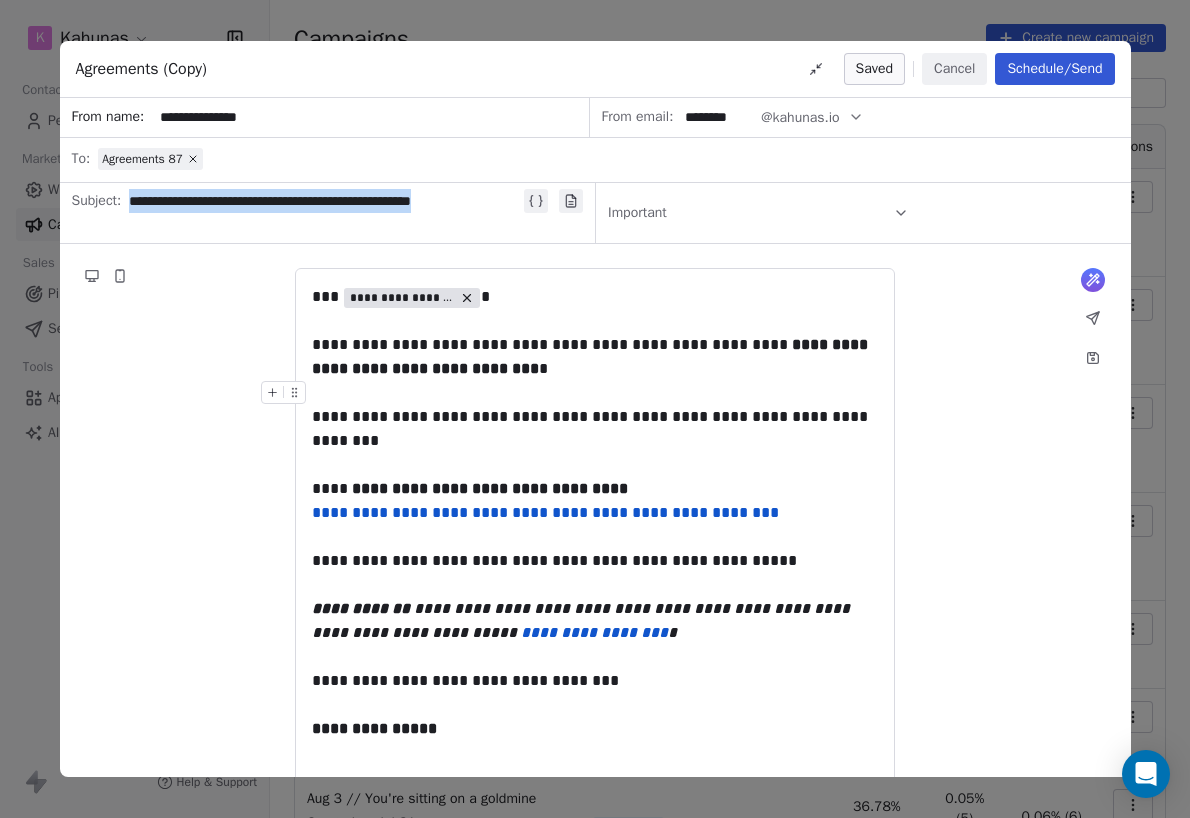 click on "**********" at bounding box center [595, 409] 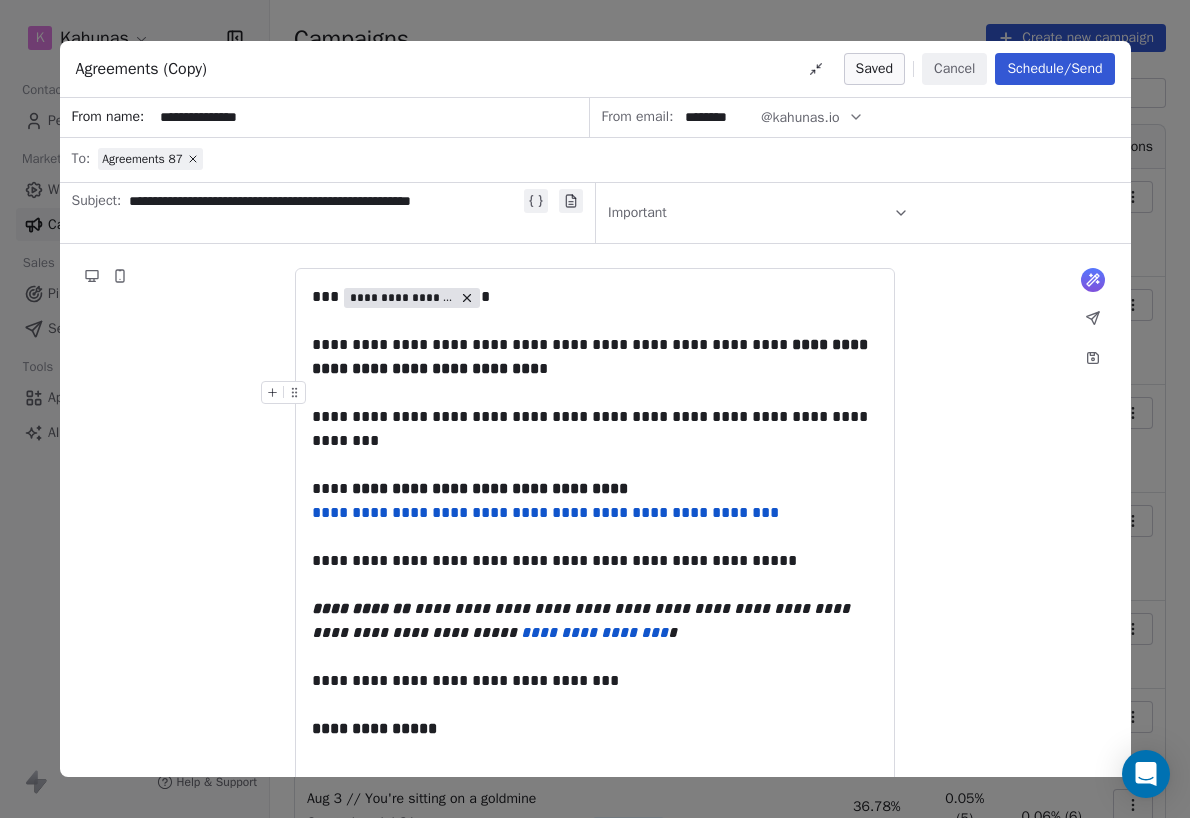 click on "Cancel" at bounding box center [954, 69] 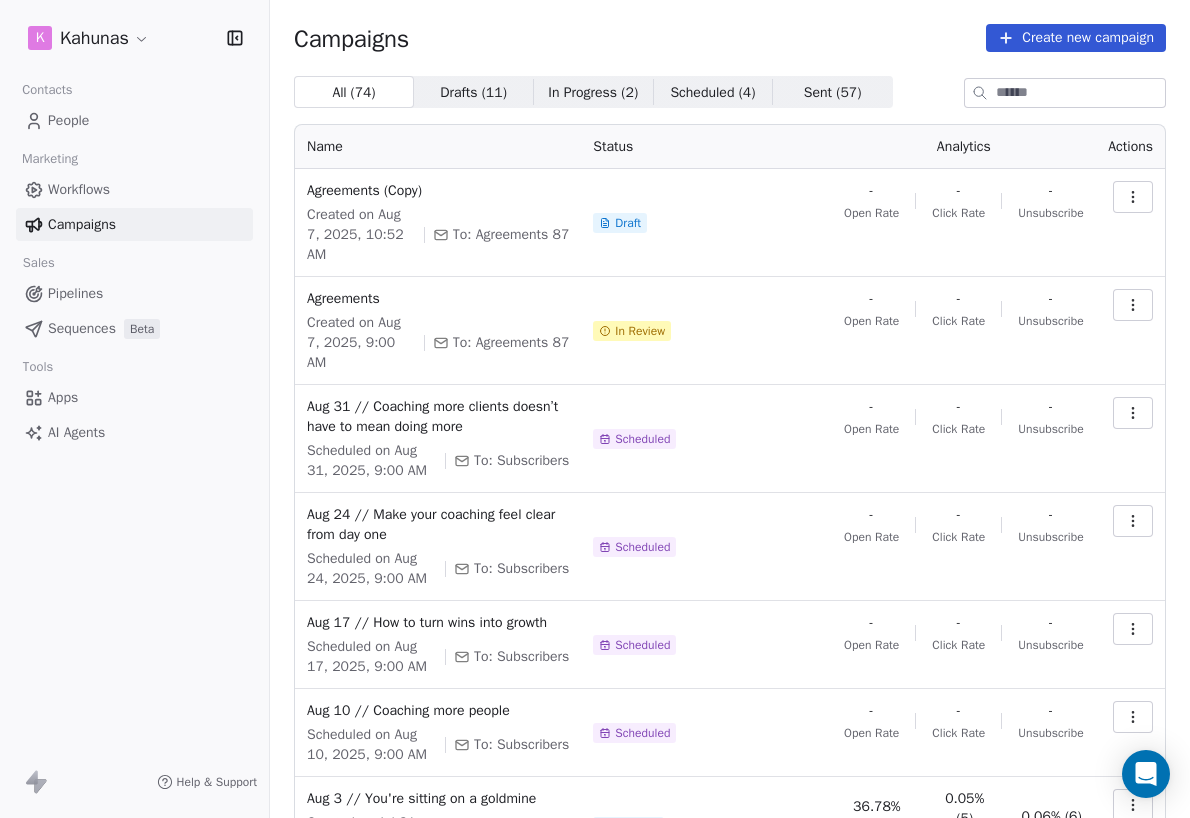 click on "People" at bounding box center [68, 120] 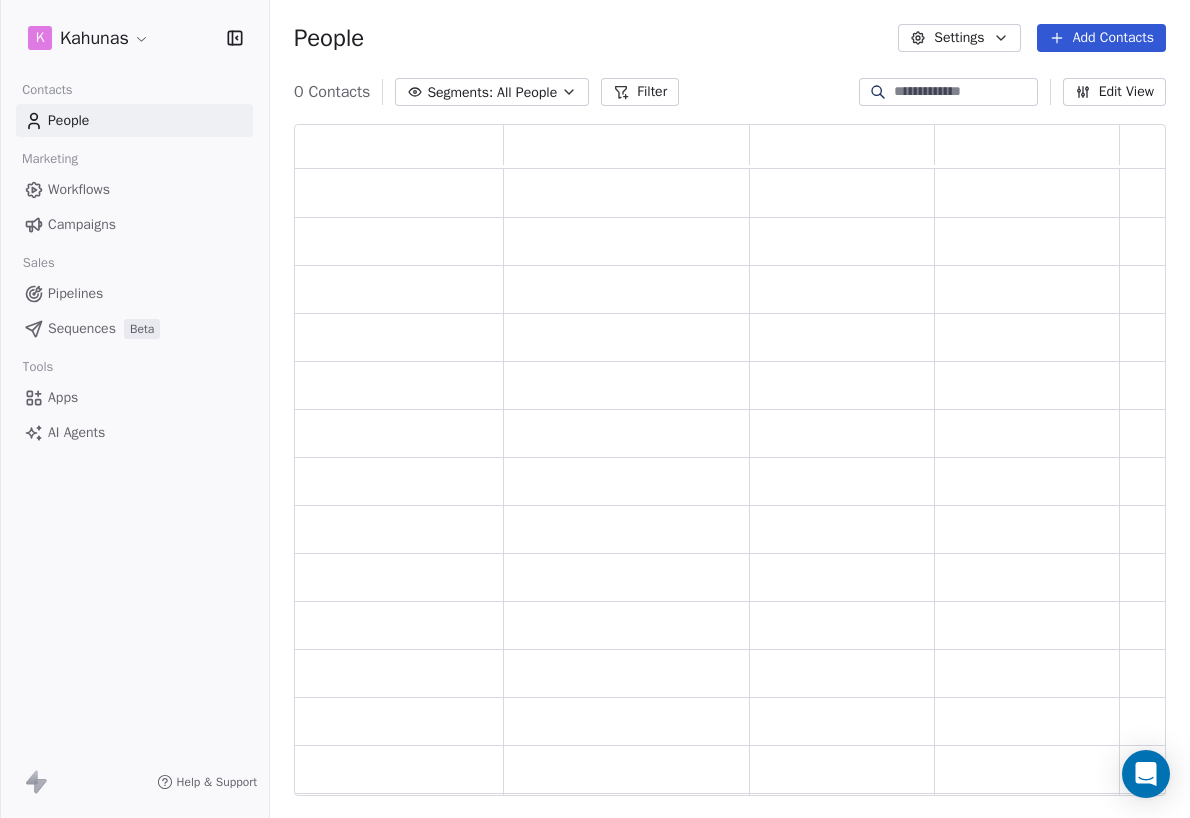scroll, scrollTop: 1, scrollLeft: 1, axis: both 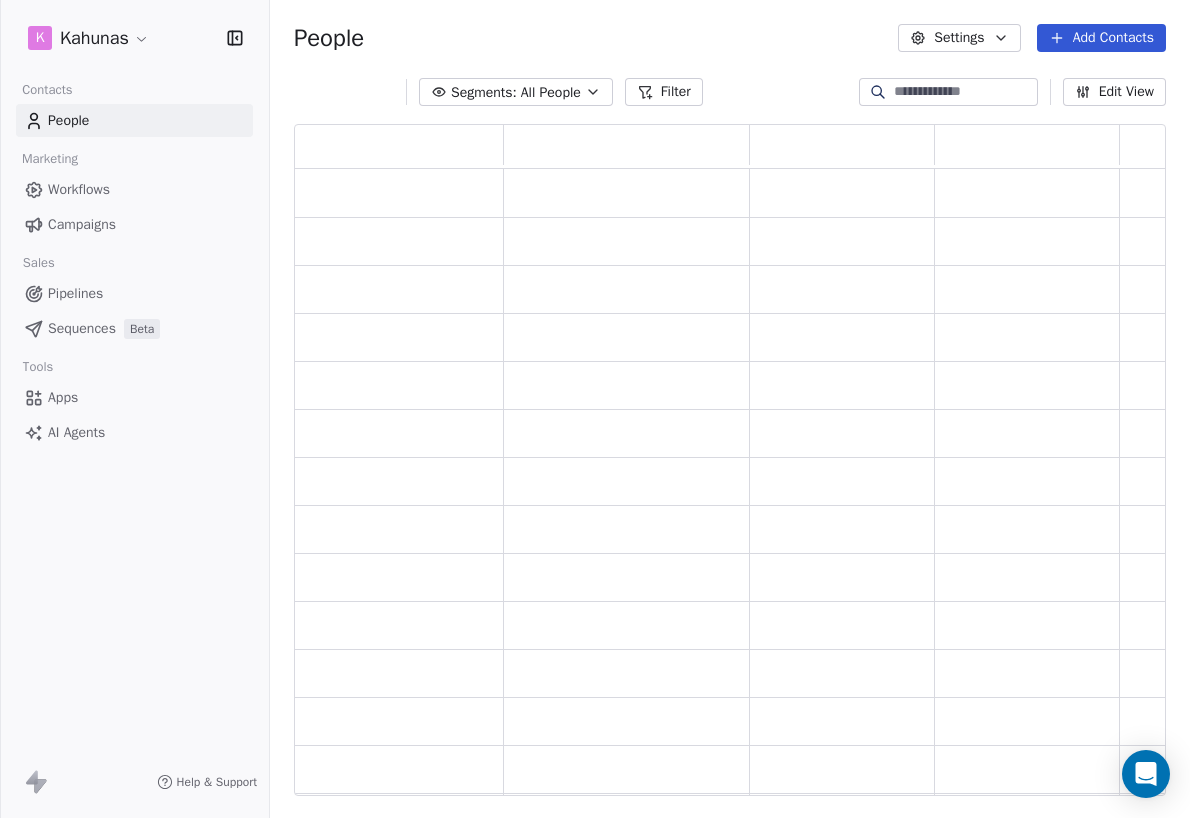 click at bounding box center [964, 92] 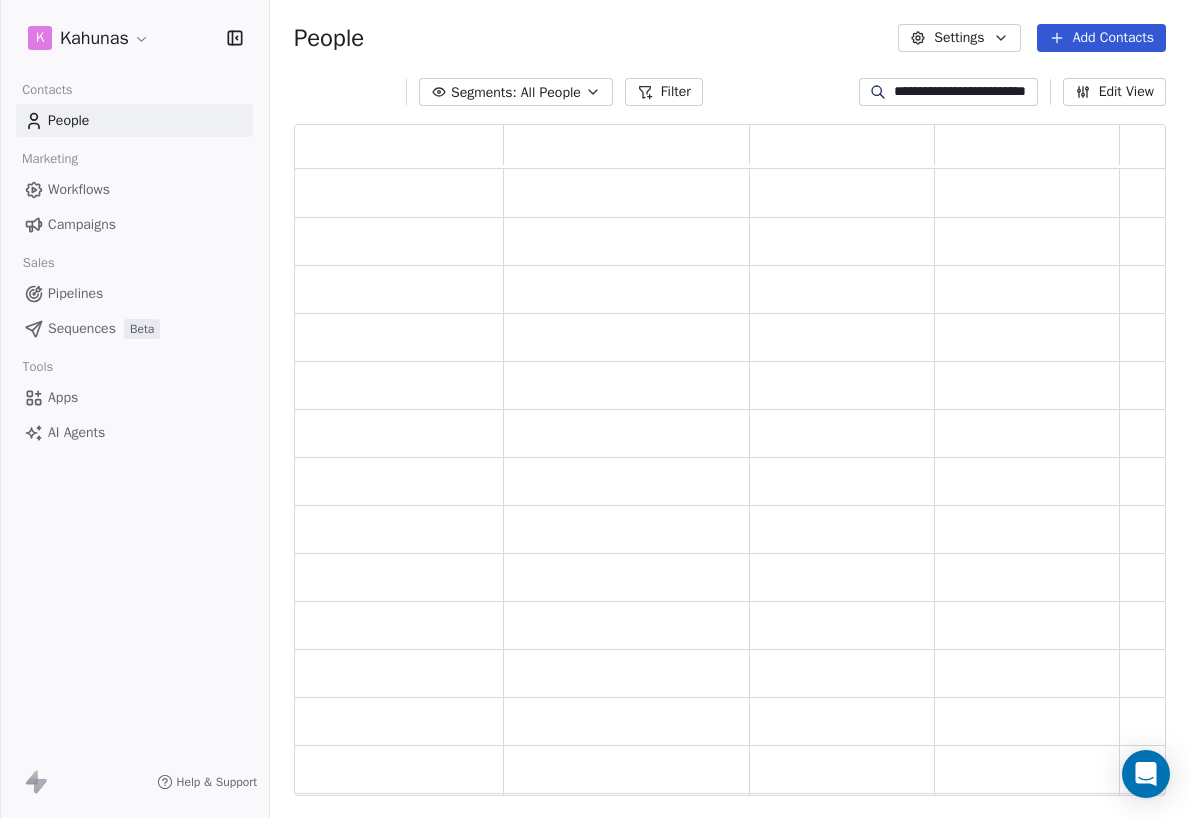 scroll, scrollTop: 0, scrollLeft: 29, axis: horizontal 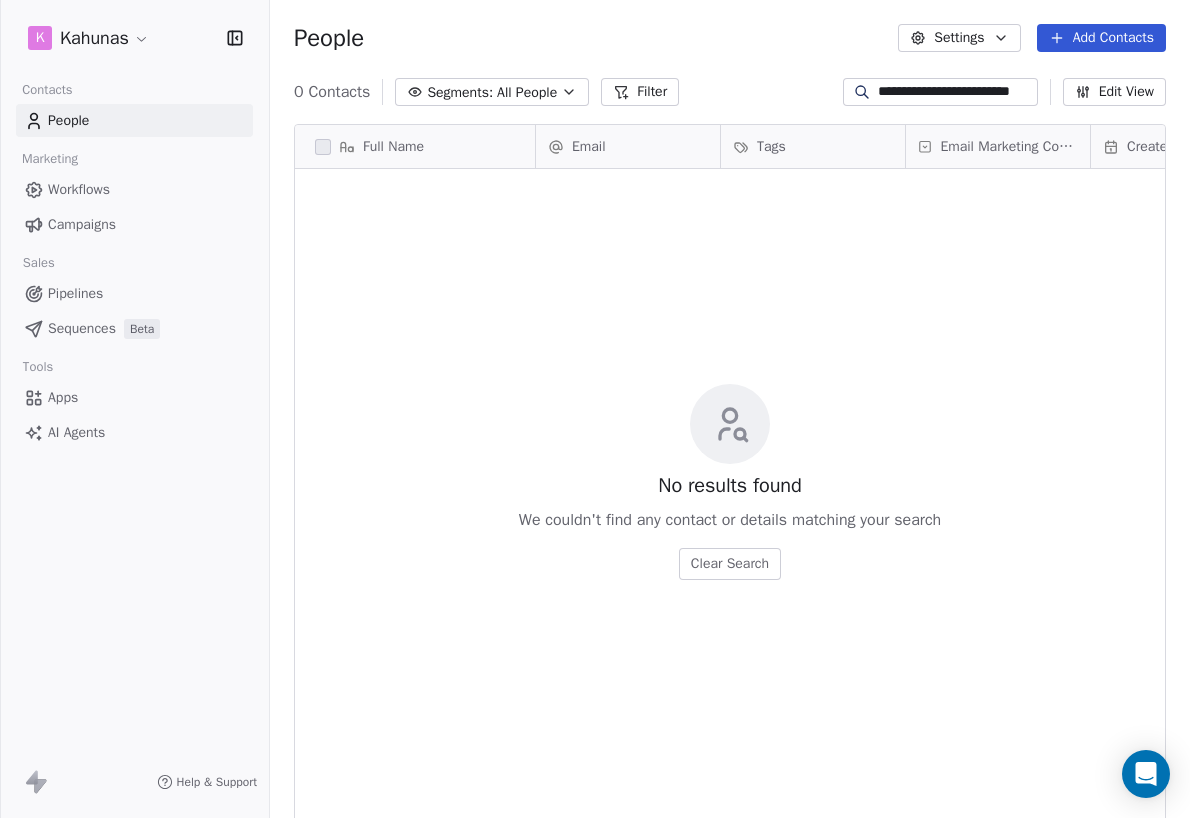 click on "**********" at bounding box center [956, 92] 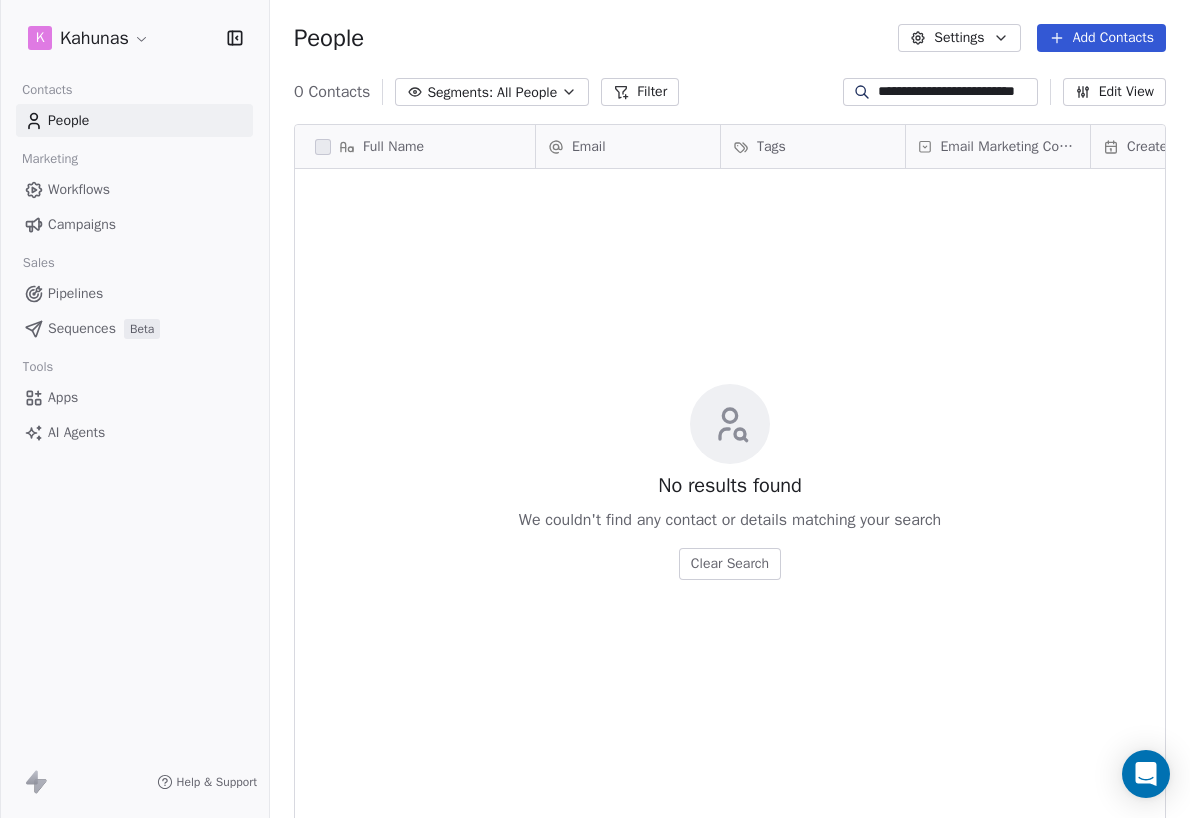 scroll, scrollTop: 0, scrollLeft: 33, axis: horizontal 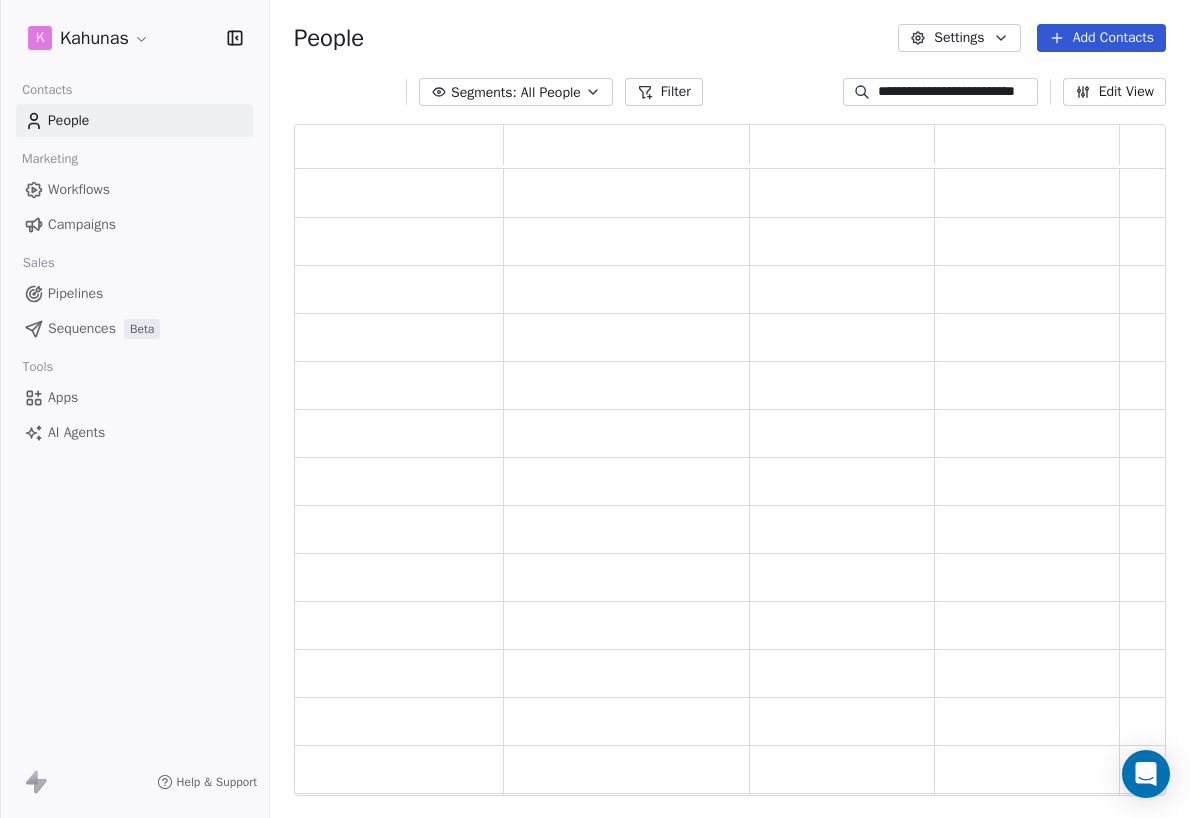 type on "**********" 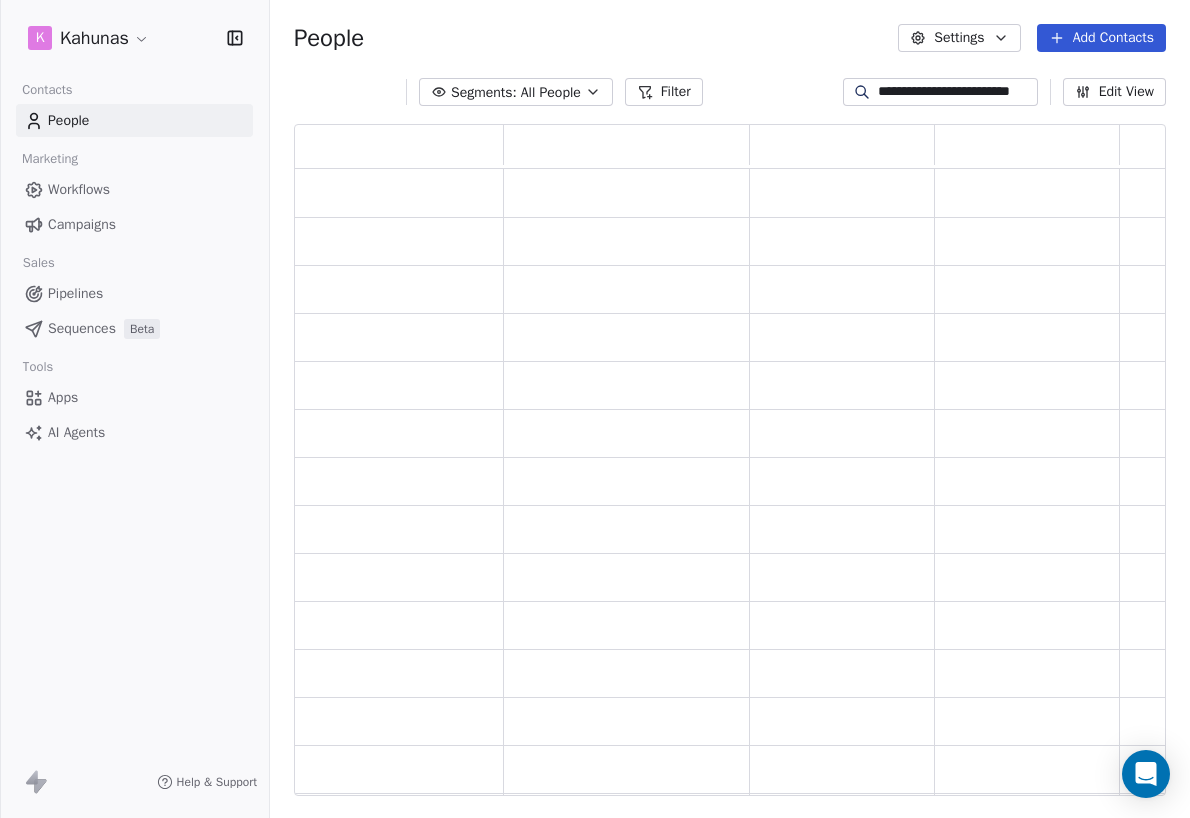 scroll, scrollTop: 0, scrollLeft: 29, axis: horizontal 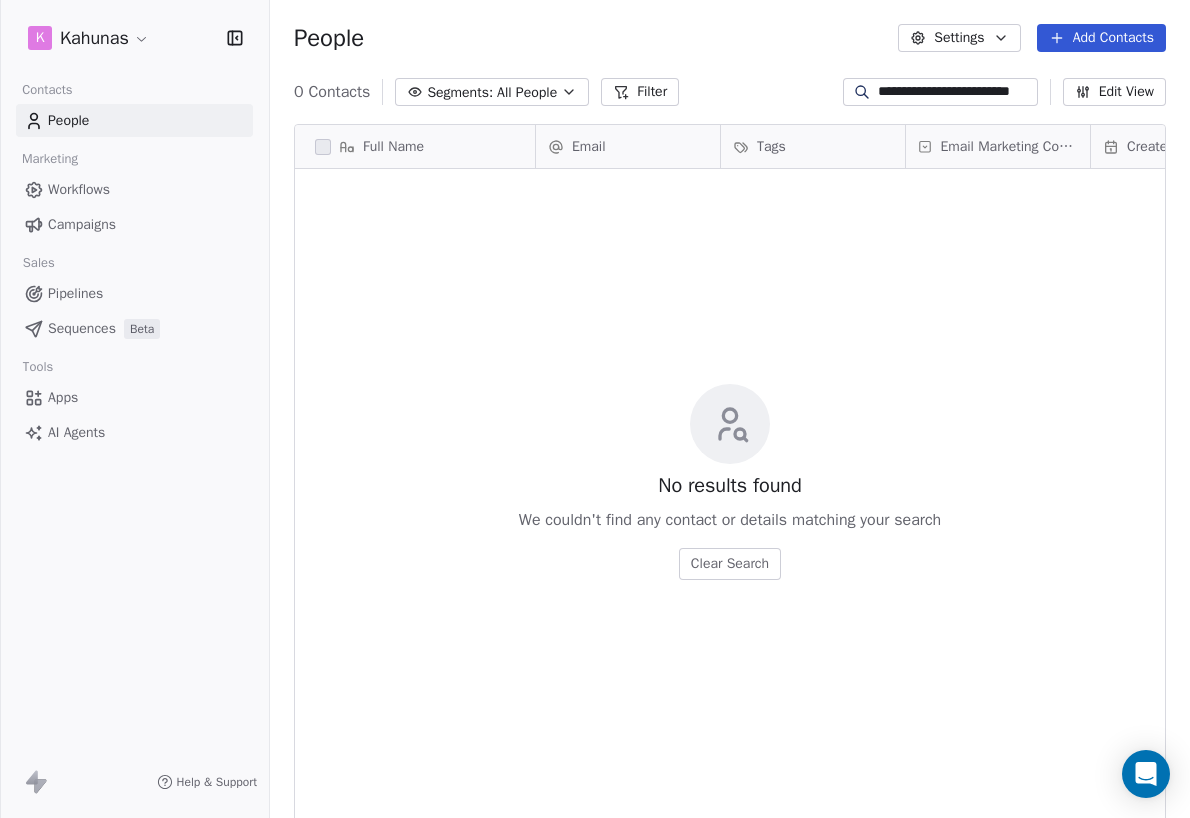 click on "**********" at bounding box center [940, 92] 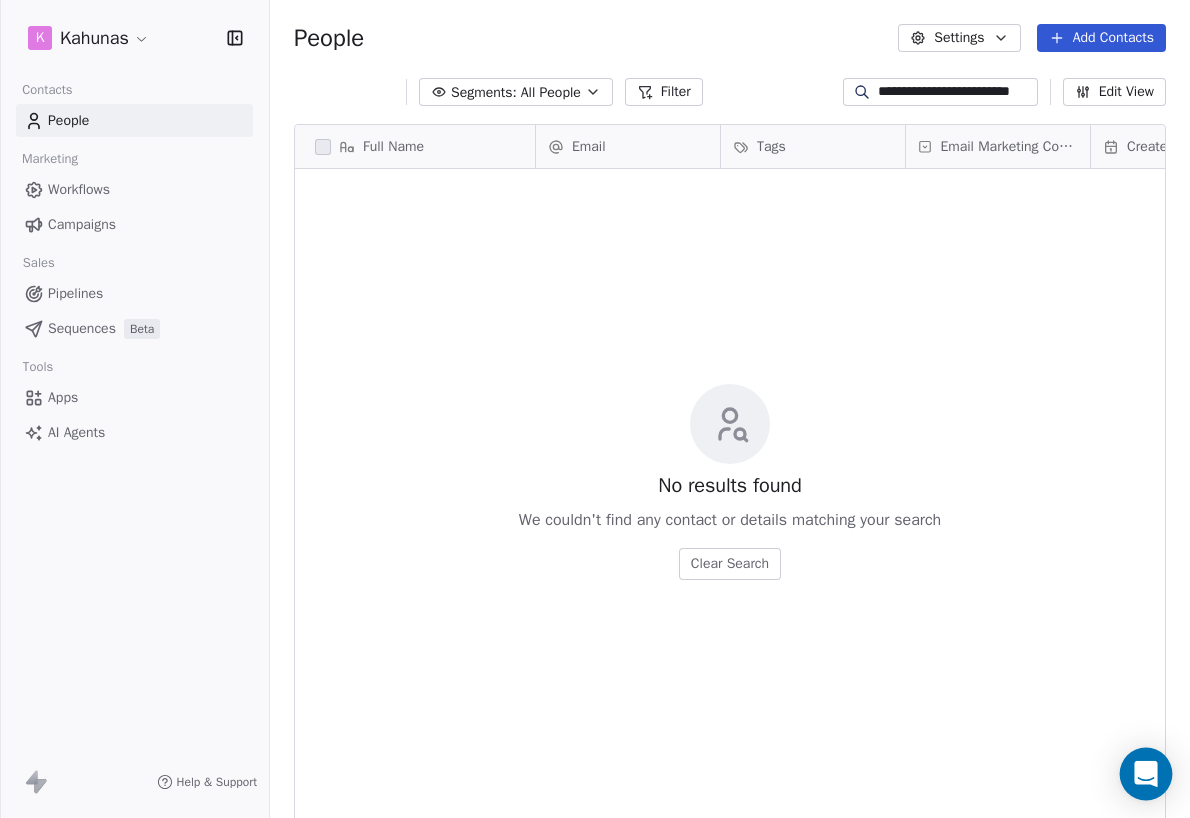 click at bounding box center (1146, 774) 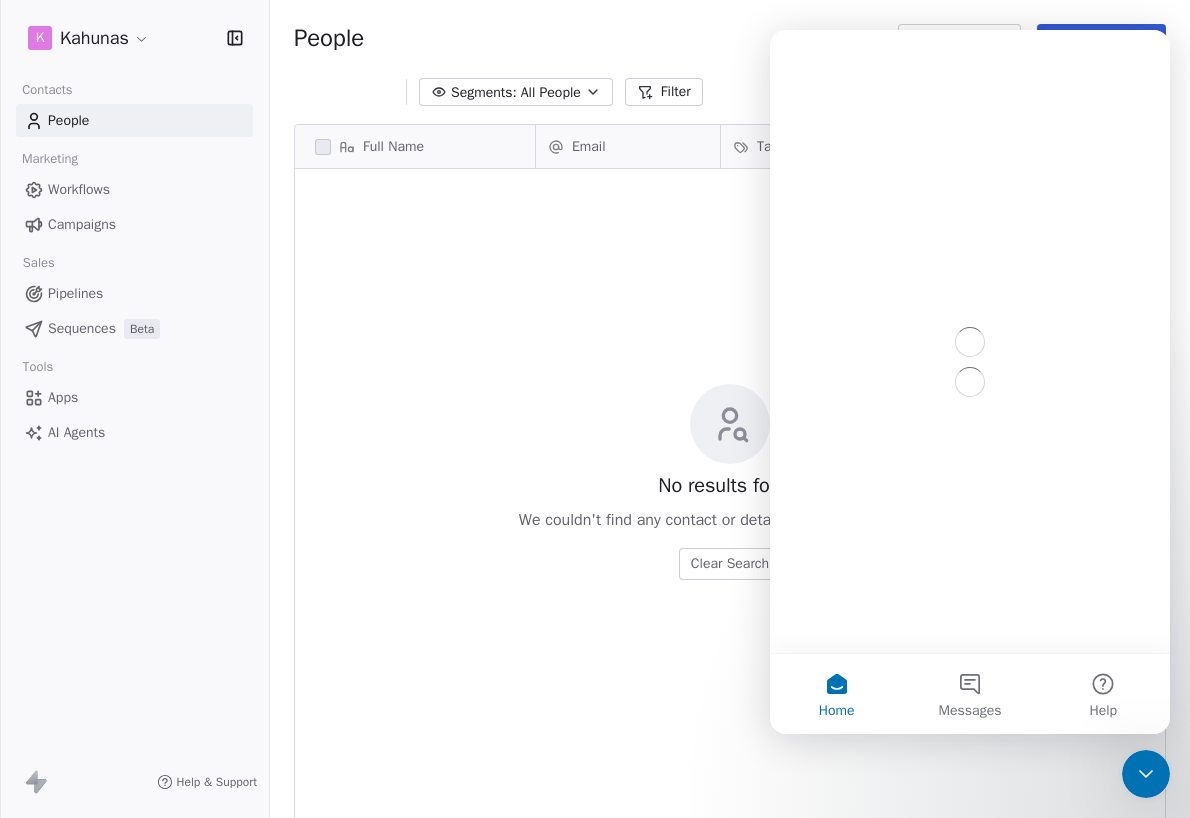 scroll, scrollTop: 0, scrollLeft: 0, axis: both 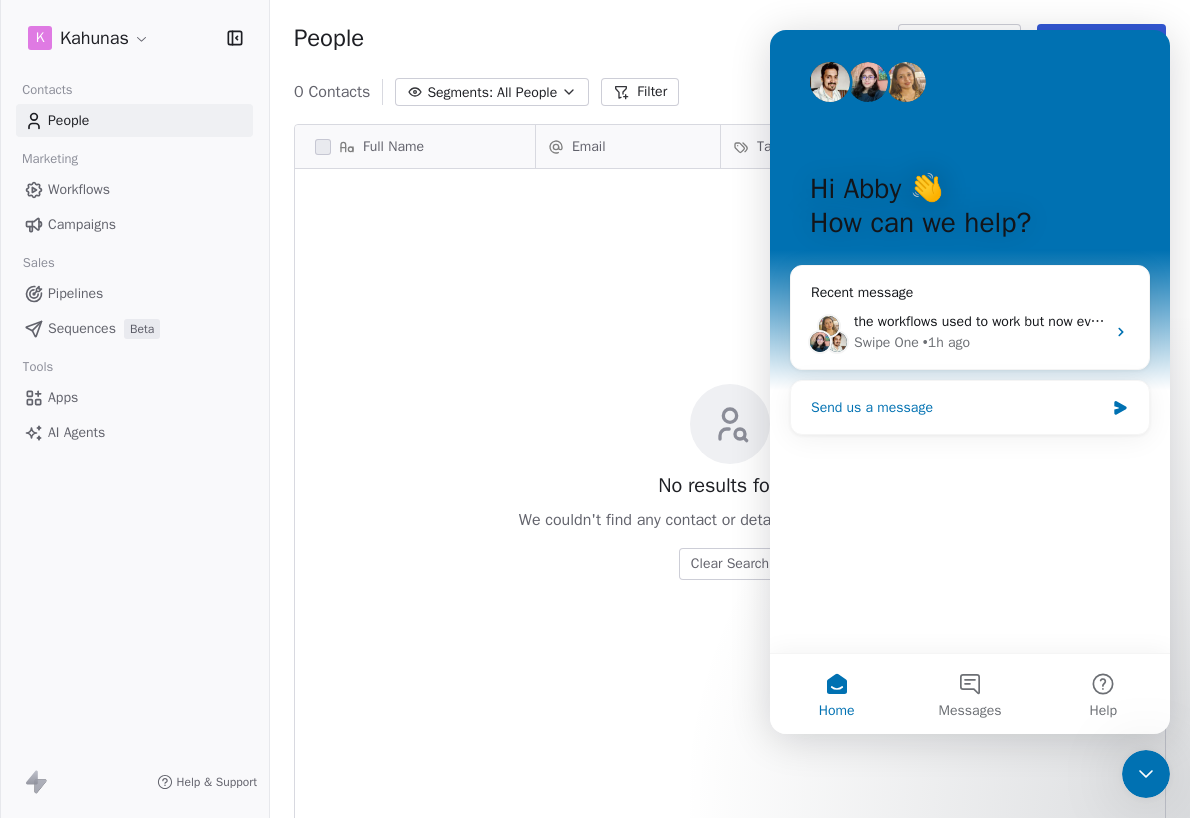 click on "Send us a message" at bounding box center (957, 407) 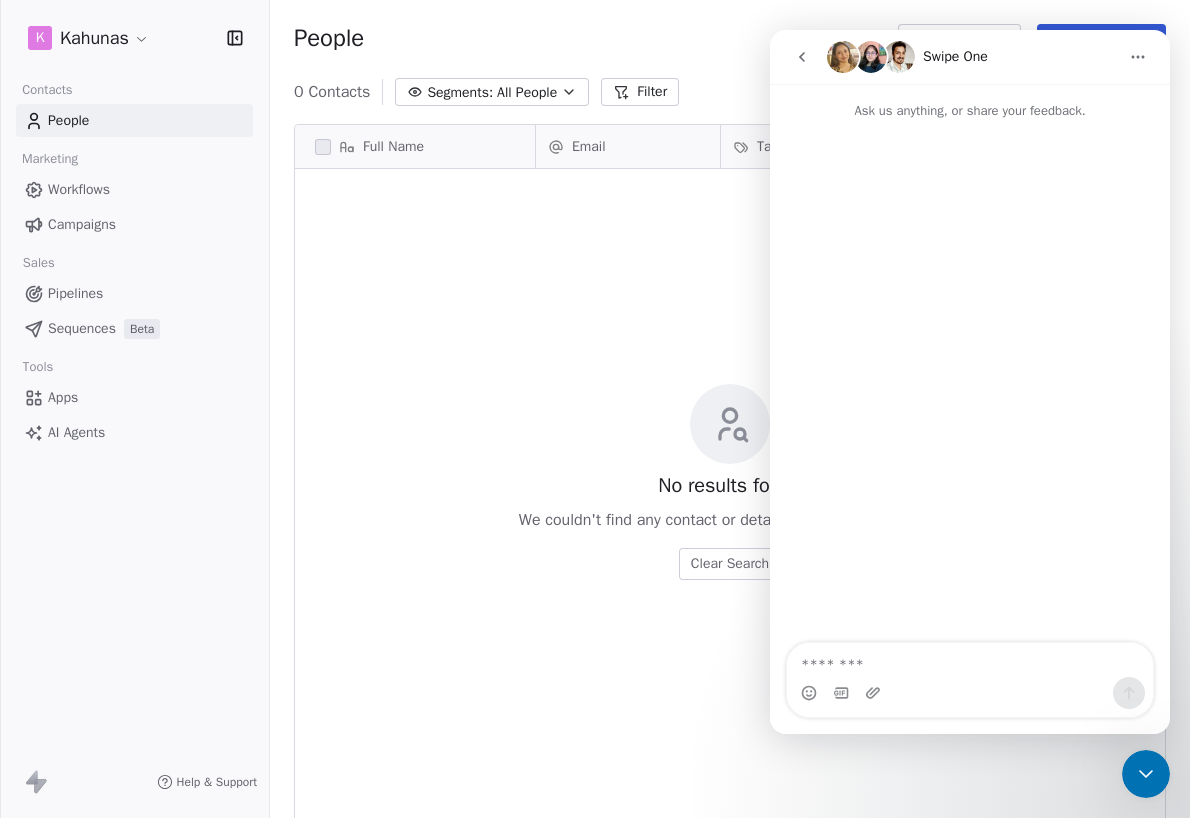 click 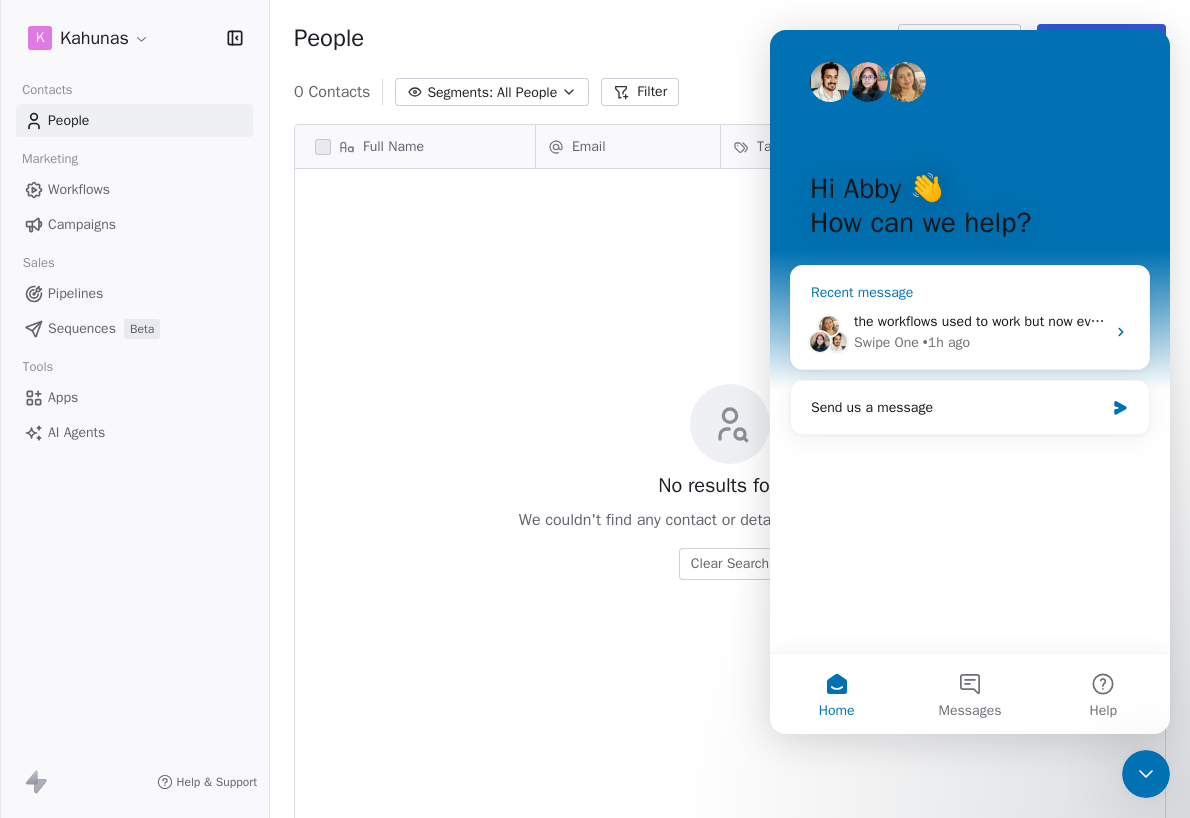 click on "the workflows used to work but now every single email has failed Swipe One •  1h ago" at bounding box center [970, 332] 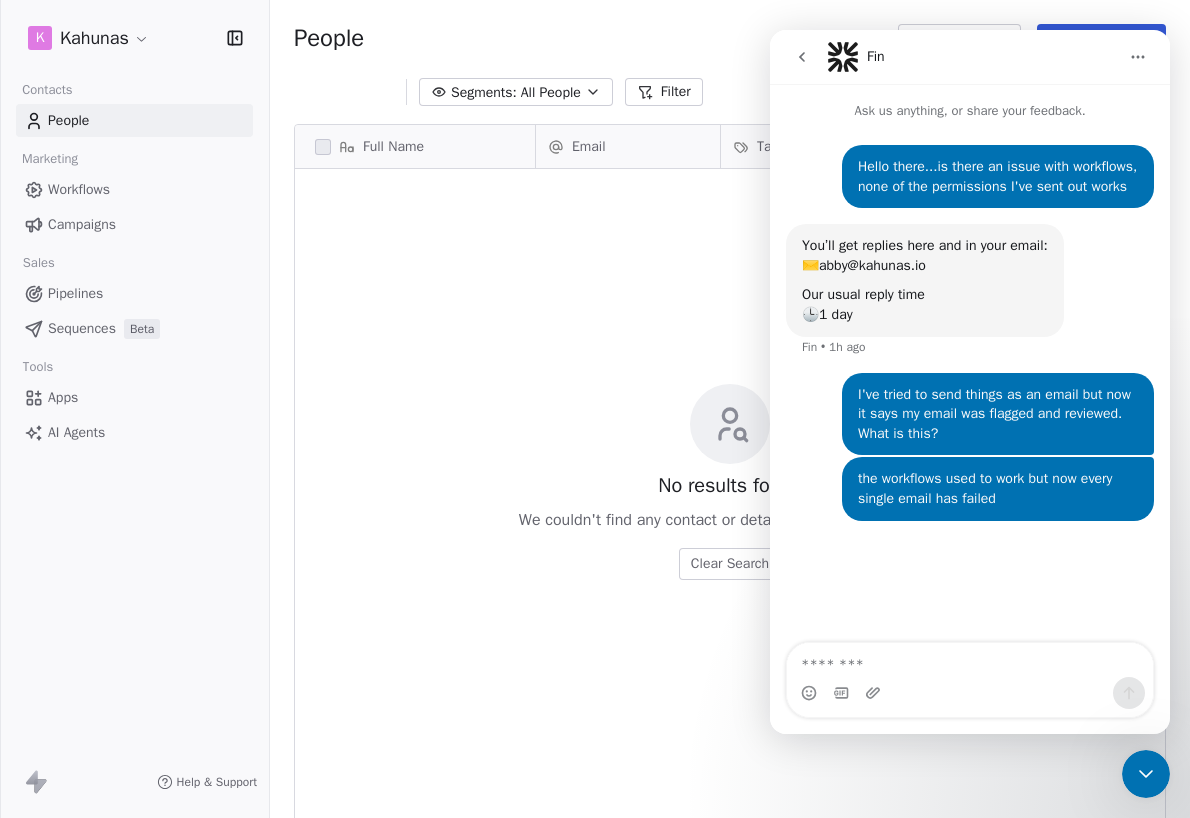 click on "No results found We couldn't find any contact or details matching your search Clear Search" at bounding box center (730, 482) 